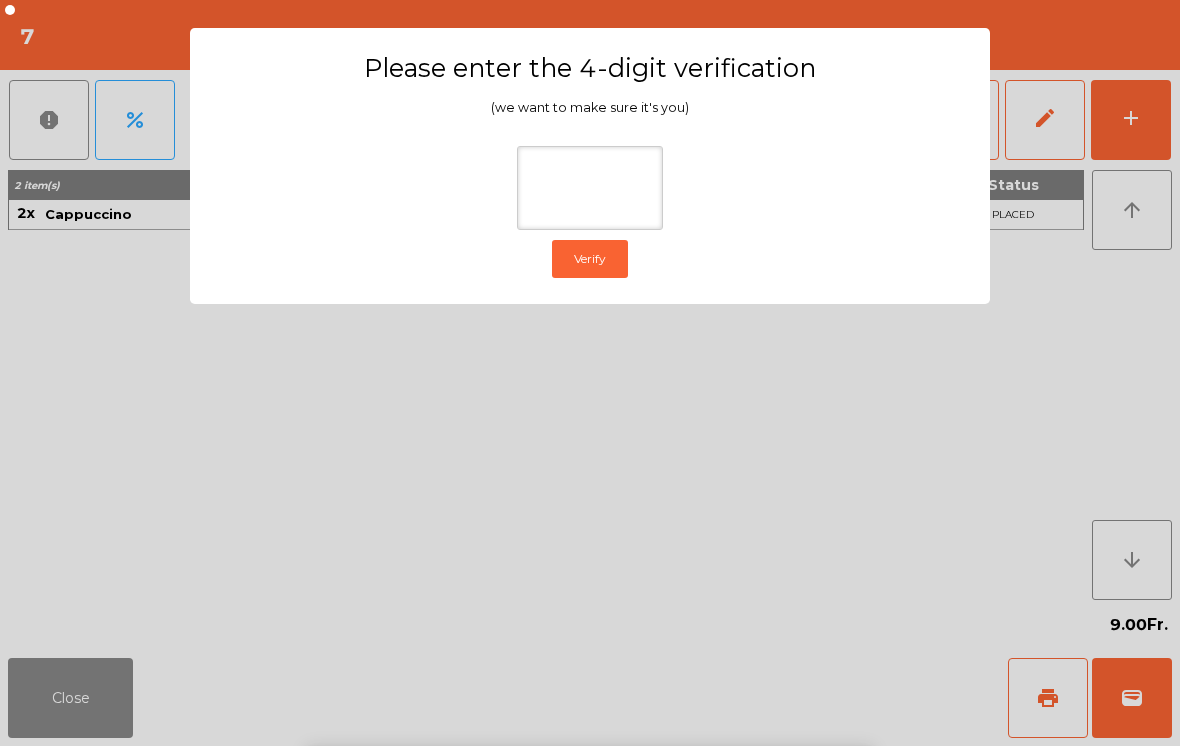 scroll, scrollTop: 0, scrollLeft: 0, axis: both 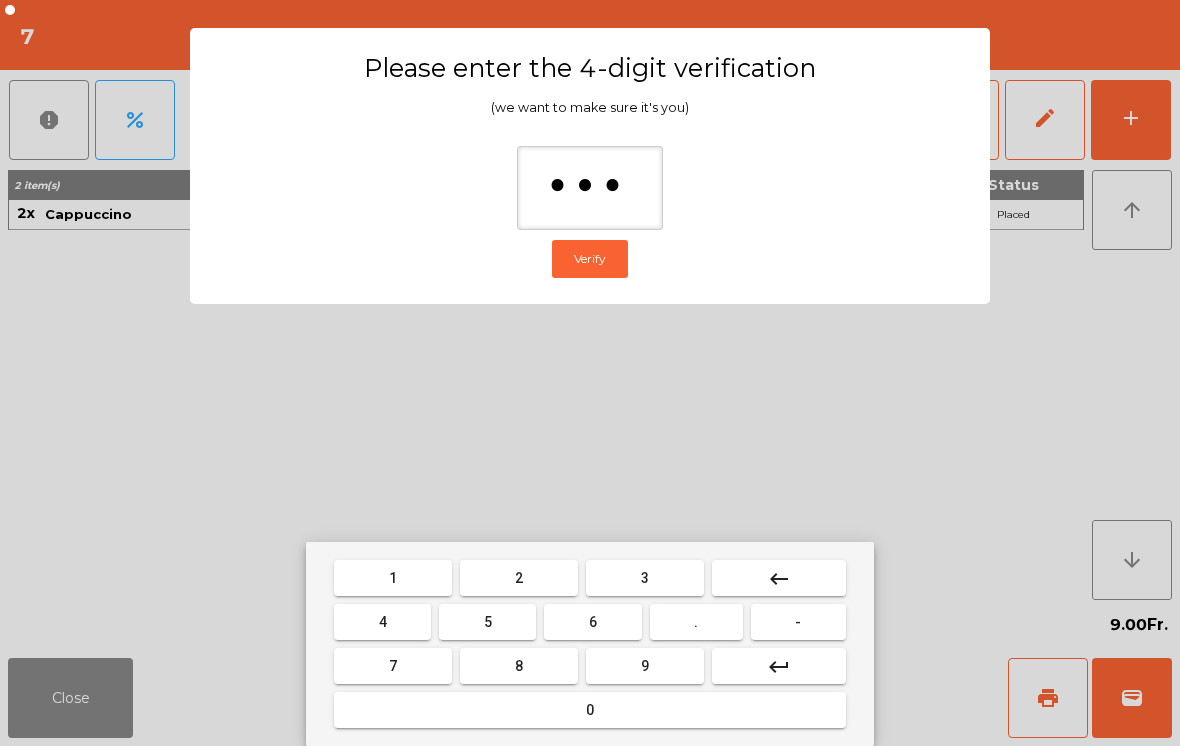 type on "****" 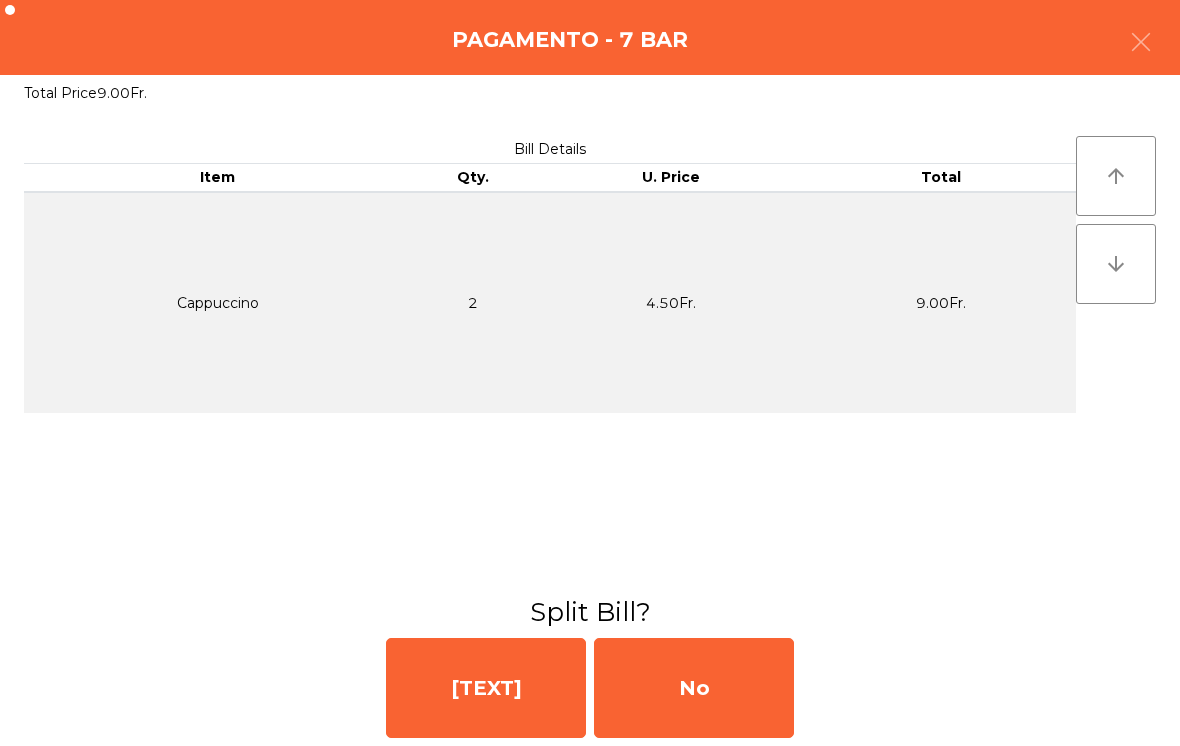 click on "No" 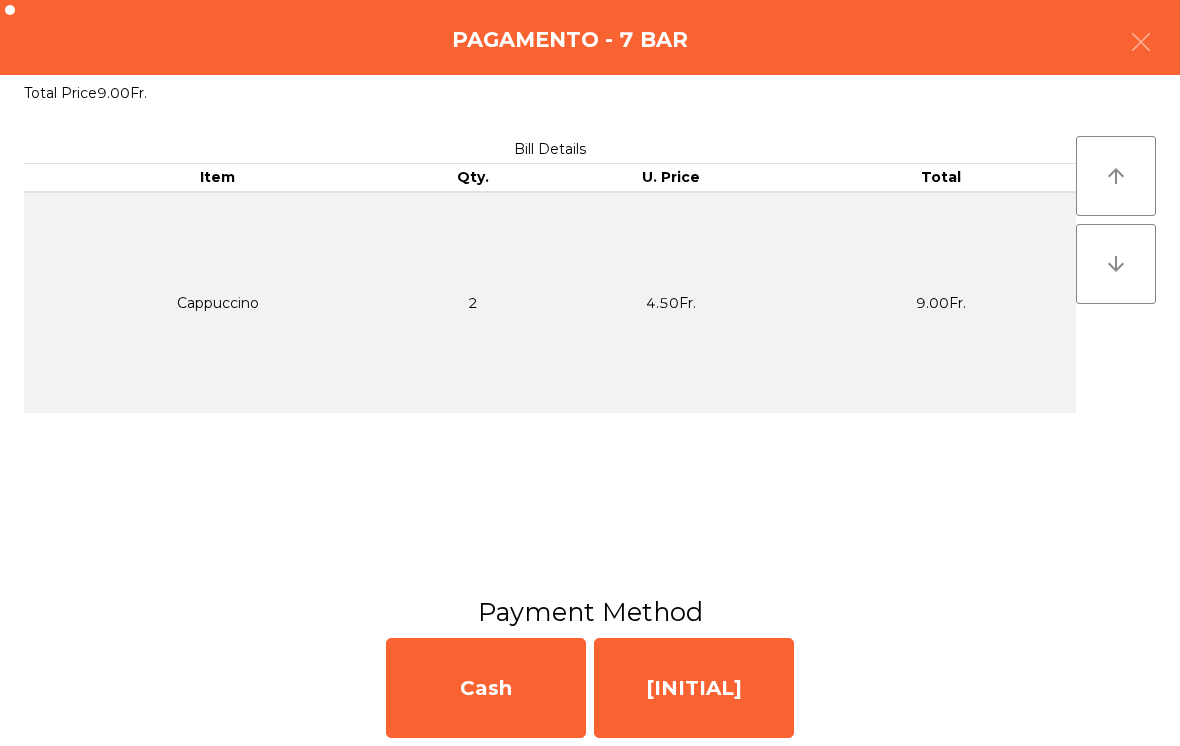 click on "[INITIAL]" 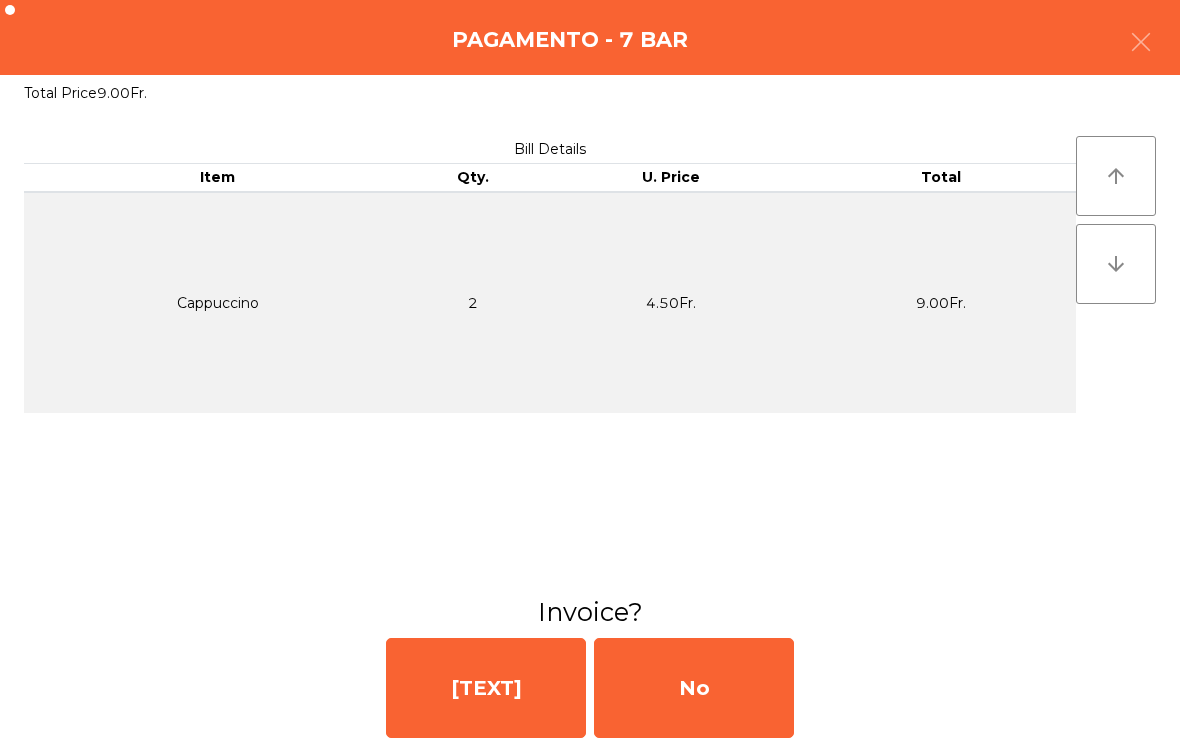 click on "No" 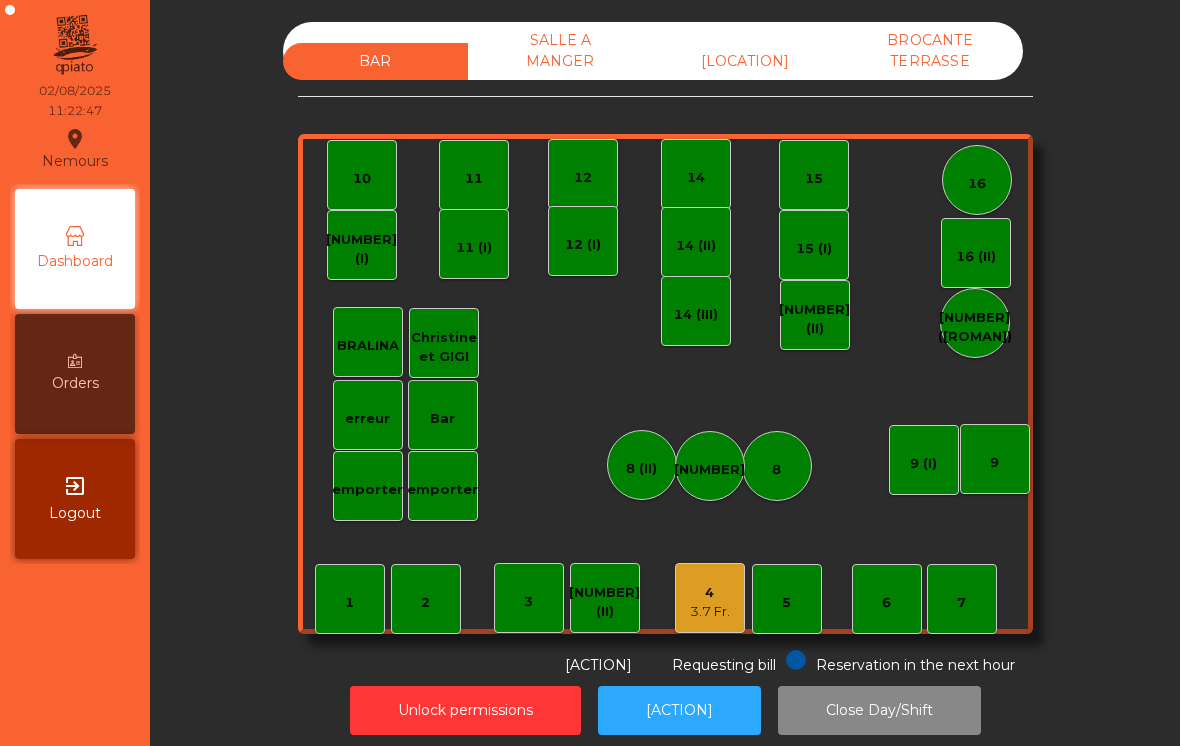 click on "4" 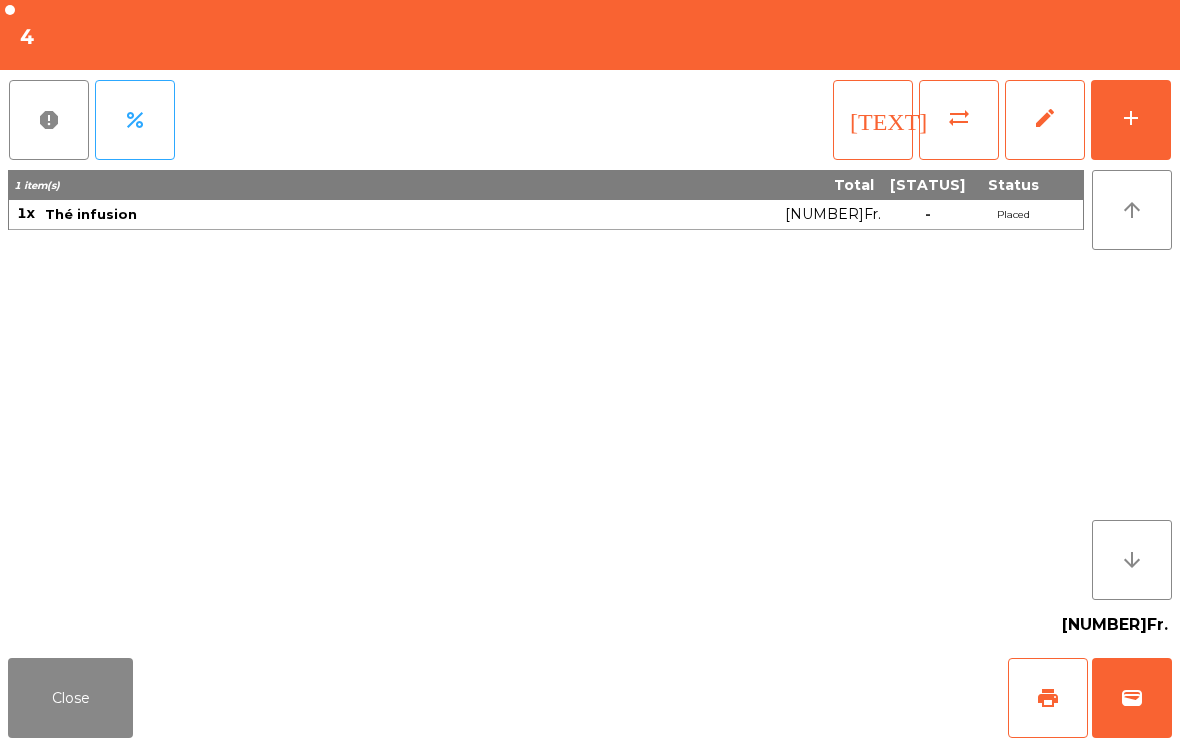 click on "print" 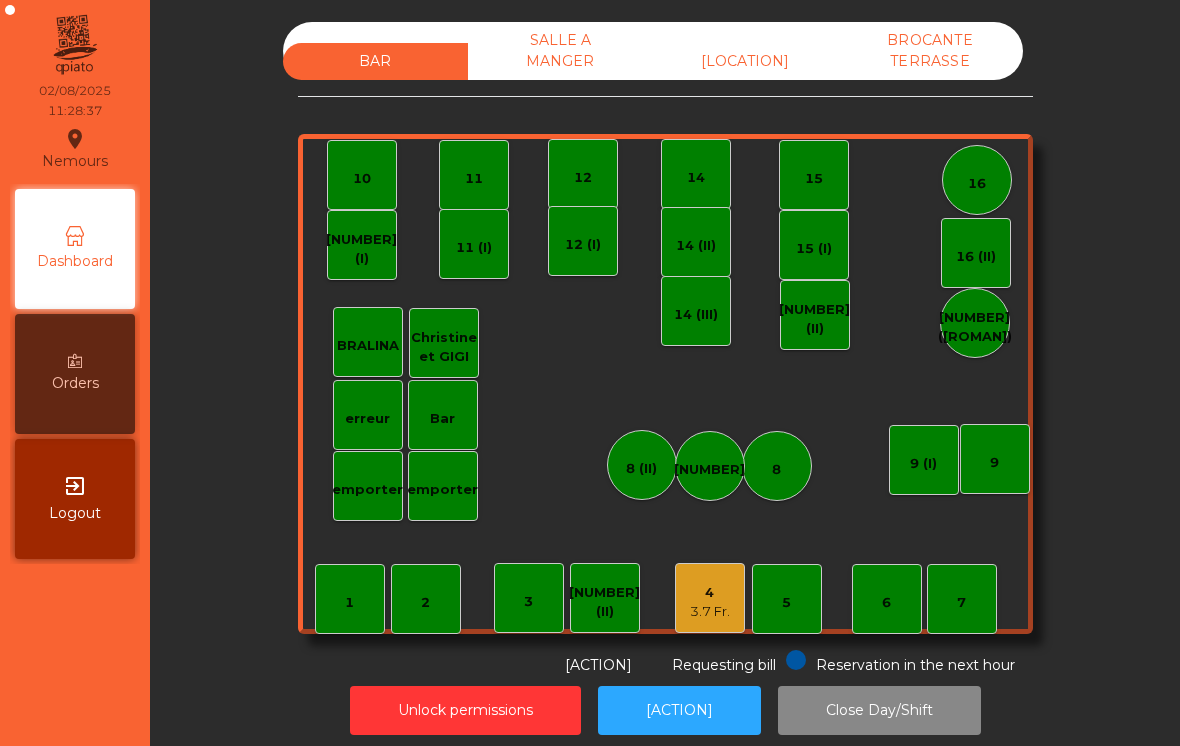click on "4" 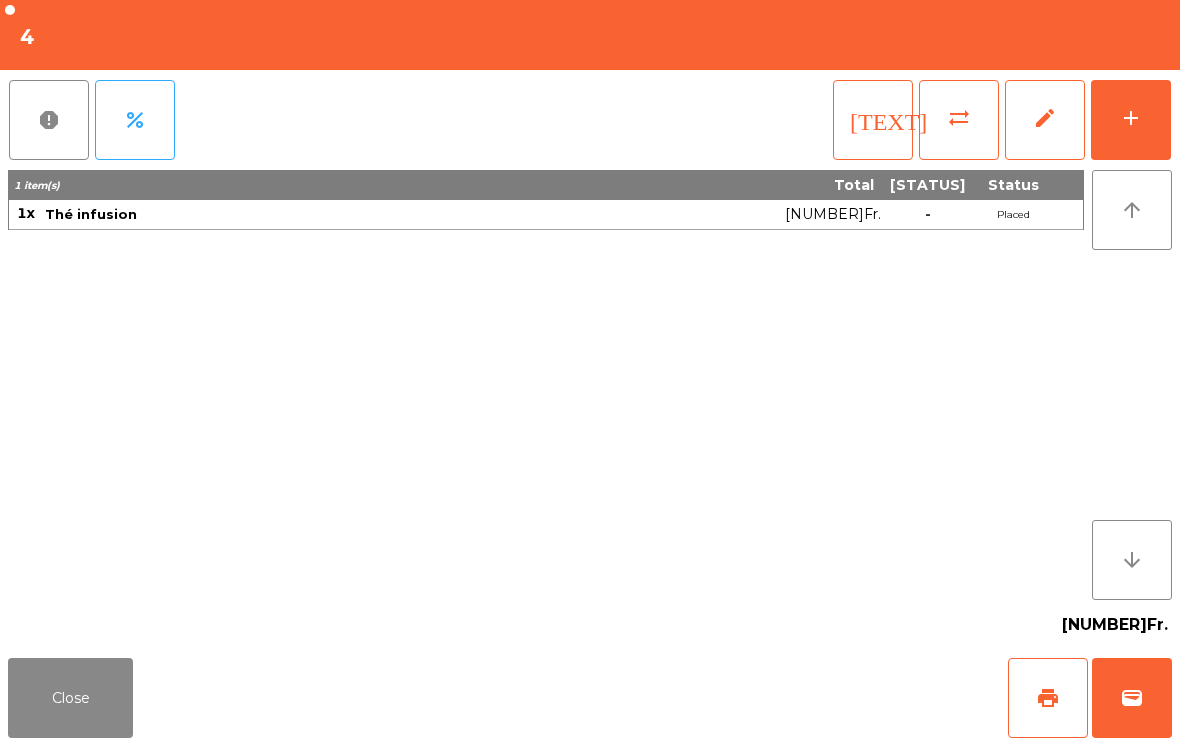 click on "wallet" 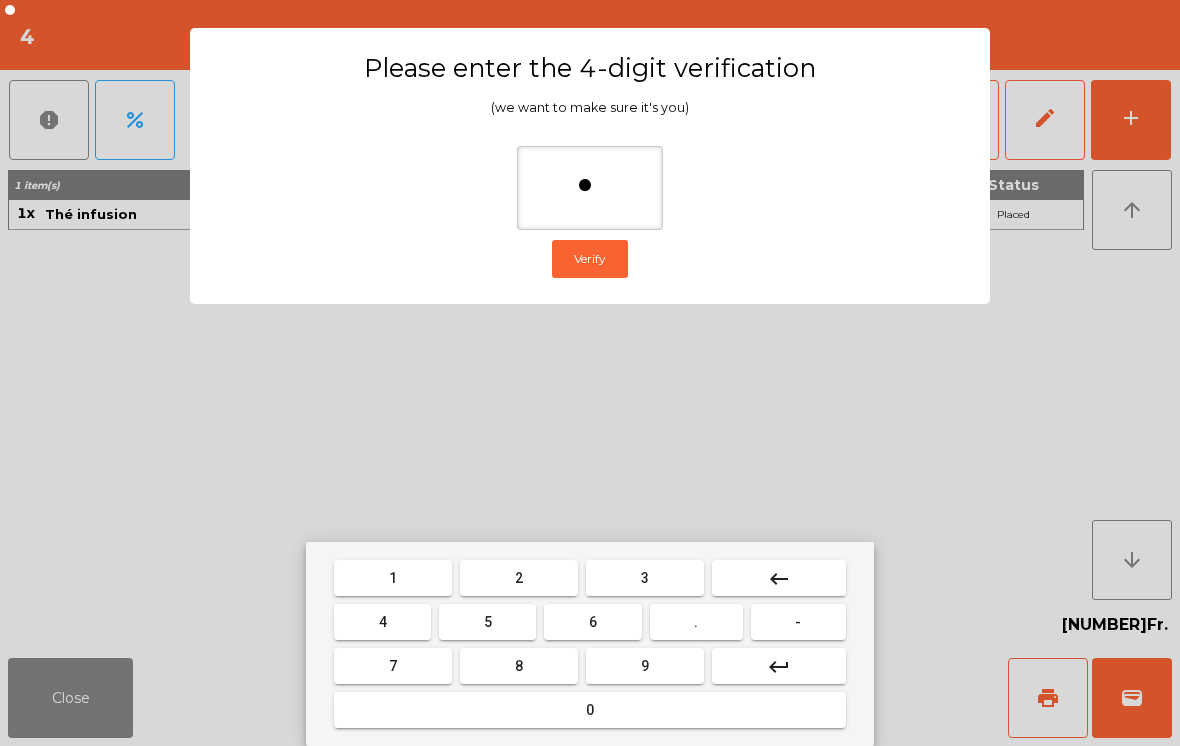 type on "**" 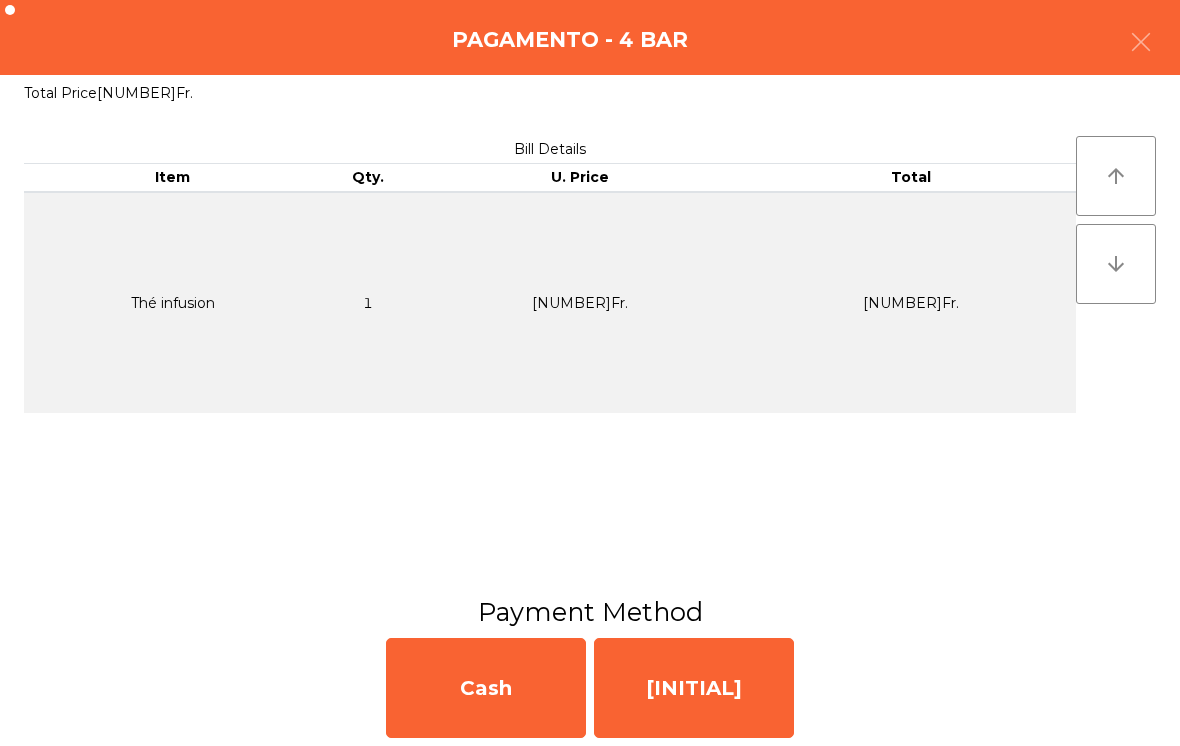 click on "[INITIAL]" 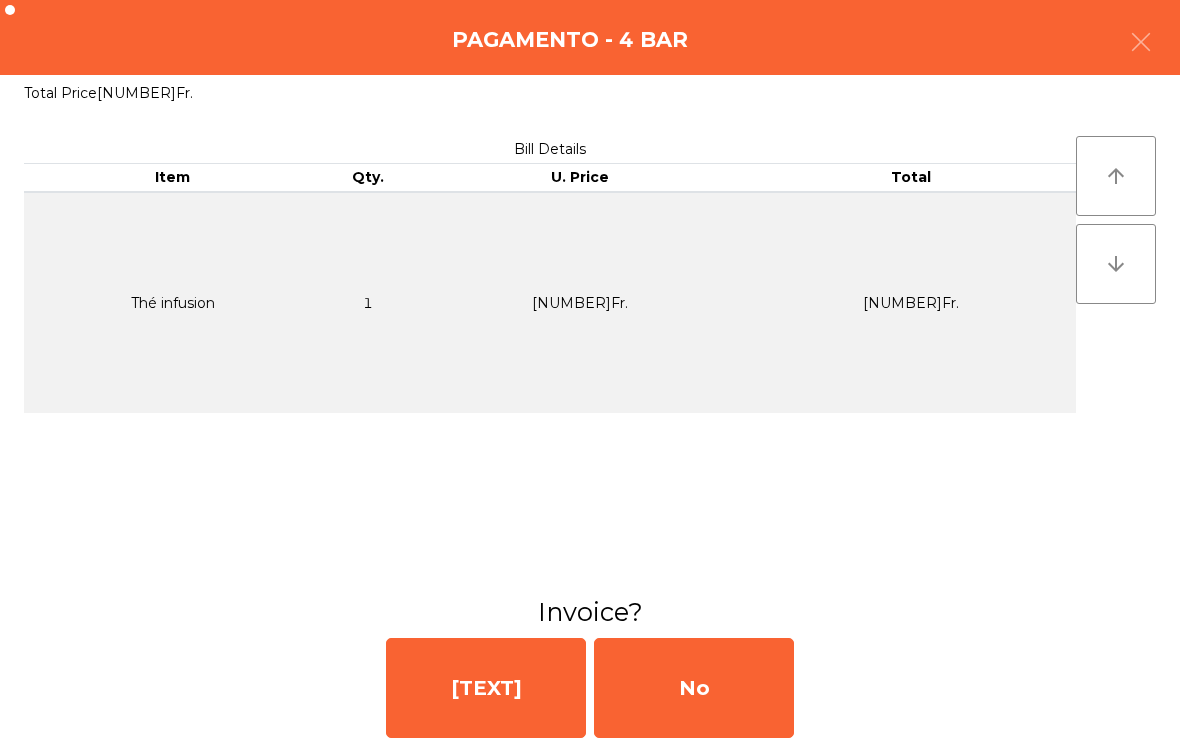 click on "No" 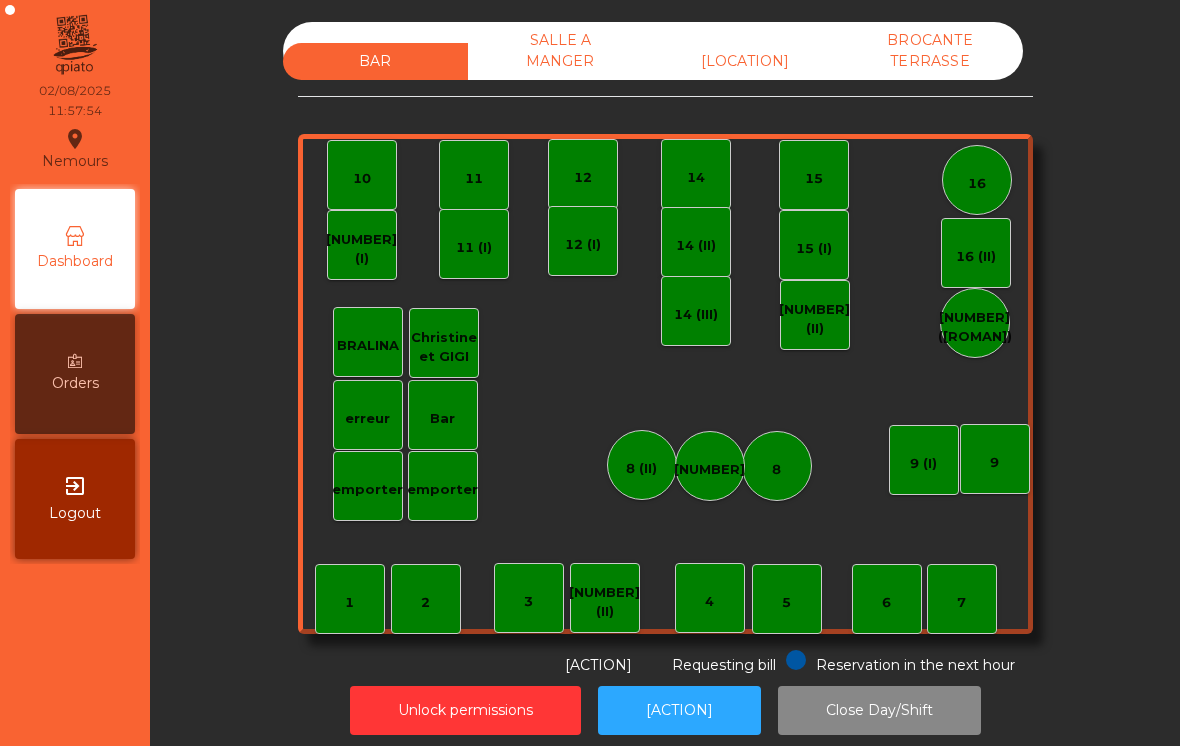click on "4" 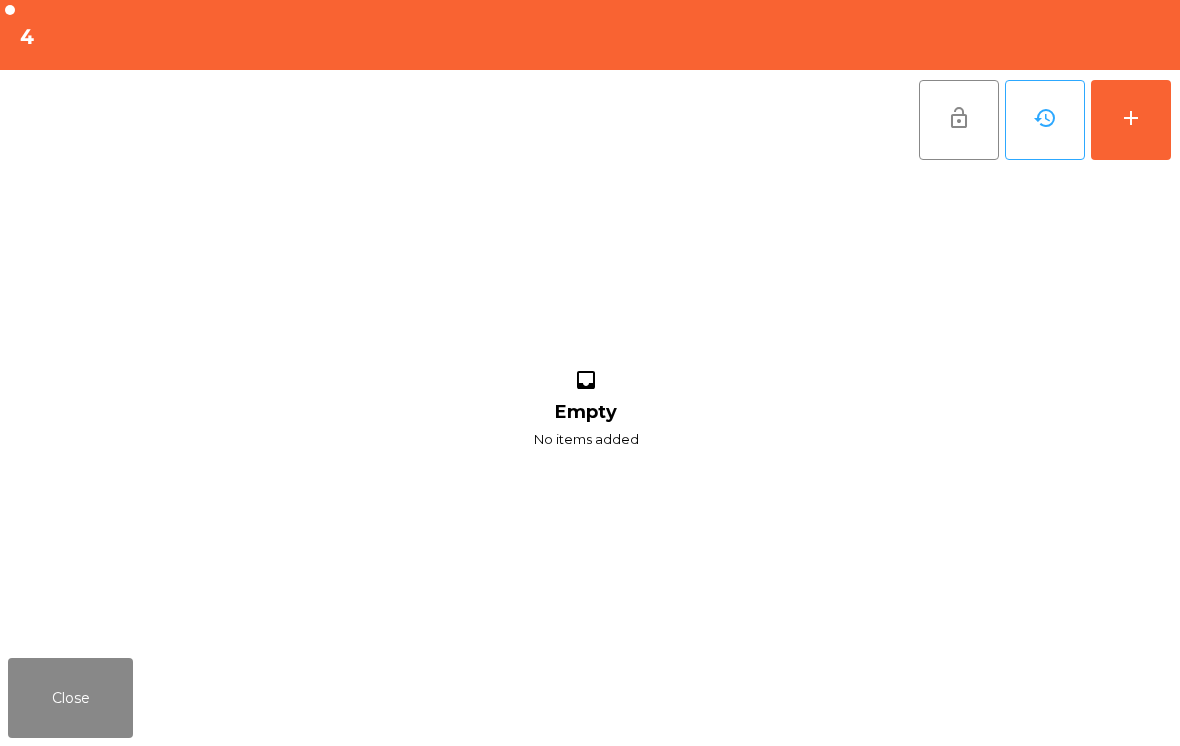 click on "add" 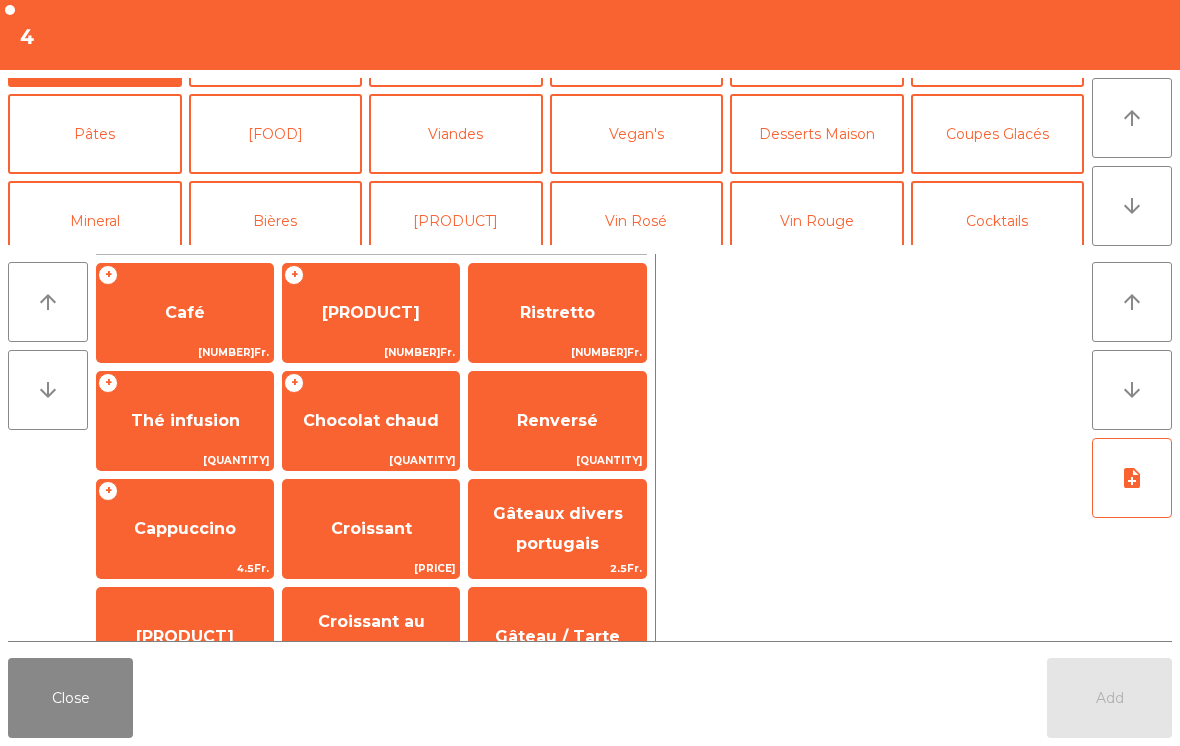 scroll, scrollTop: 99, scrollLeft: 0, axis: vertical 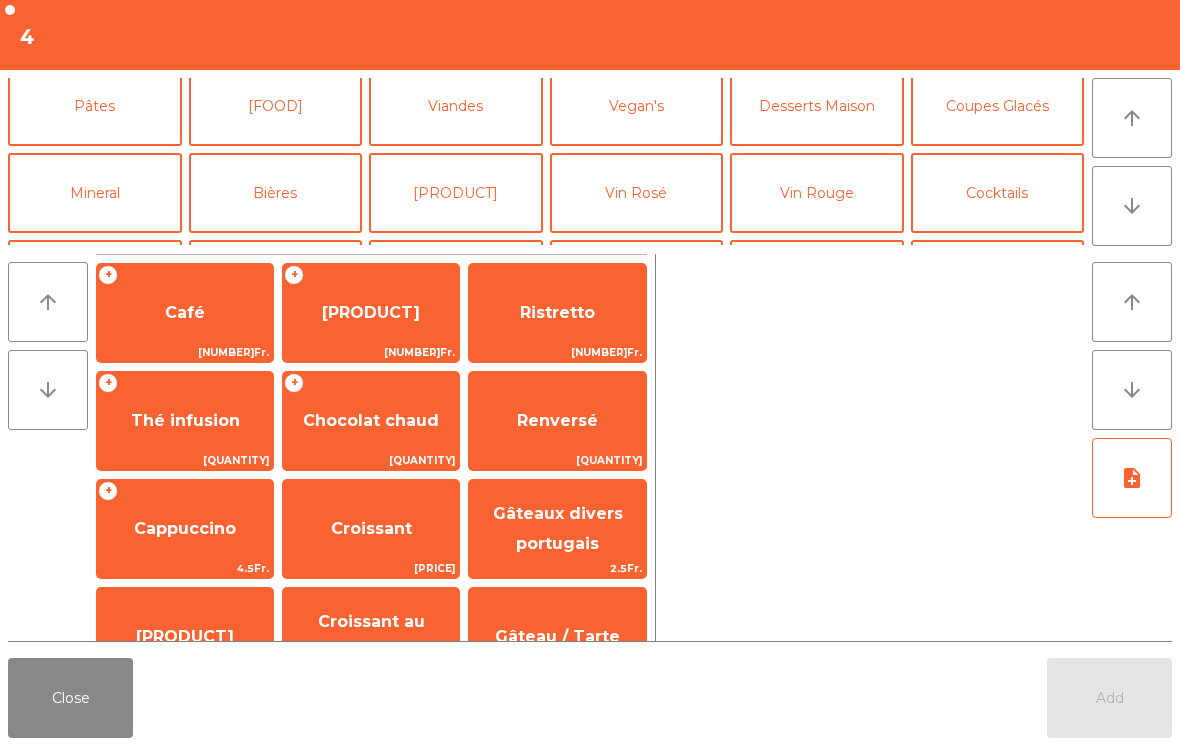 click on "[PRODUCT]" 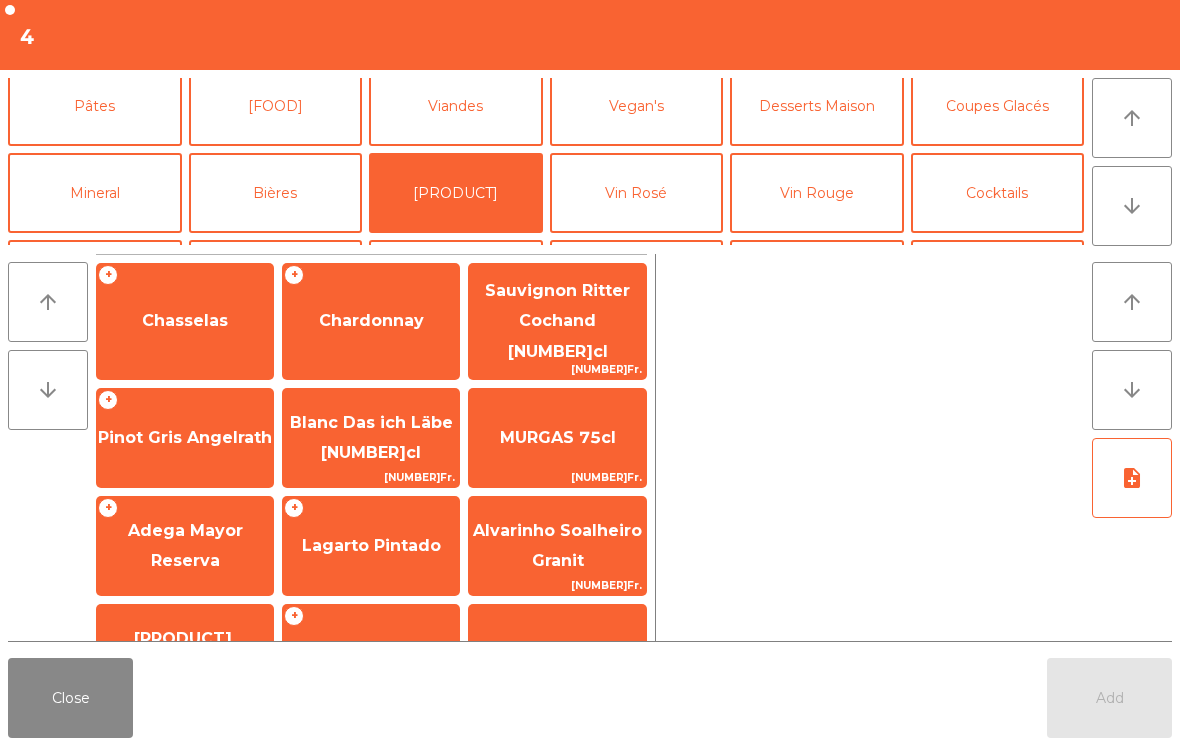 click on "Chasselas" 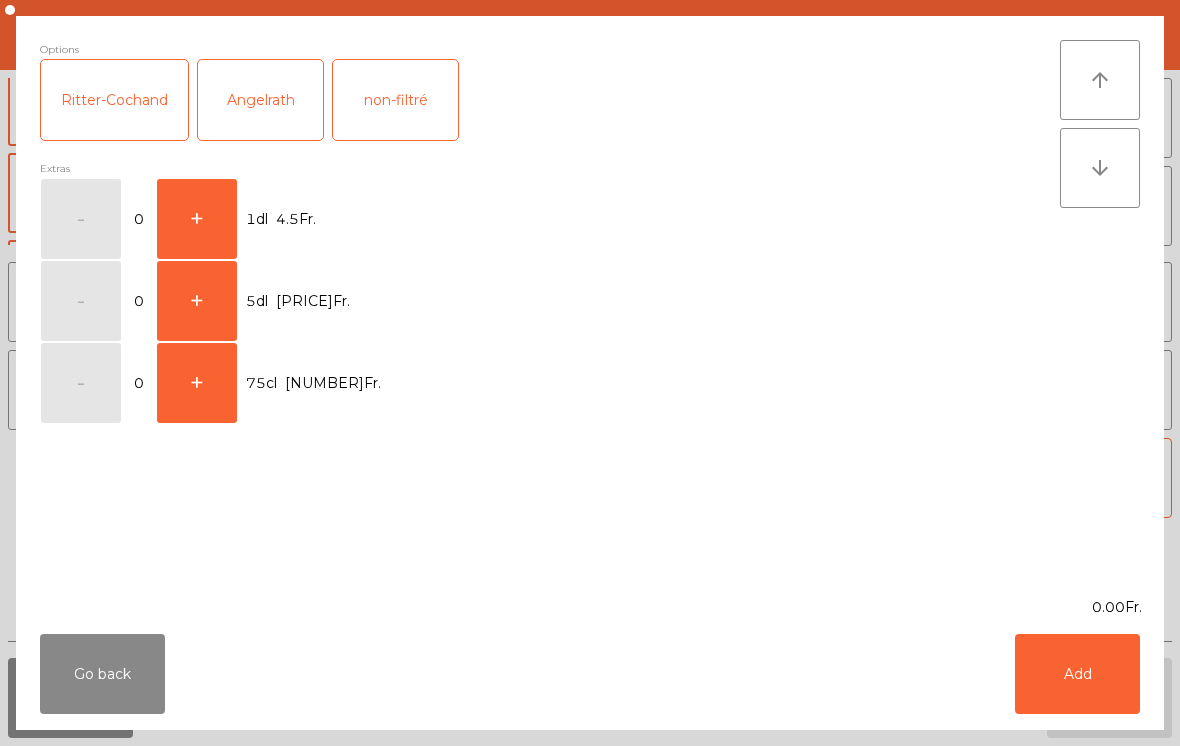 click on "Add" 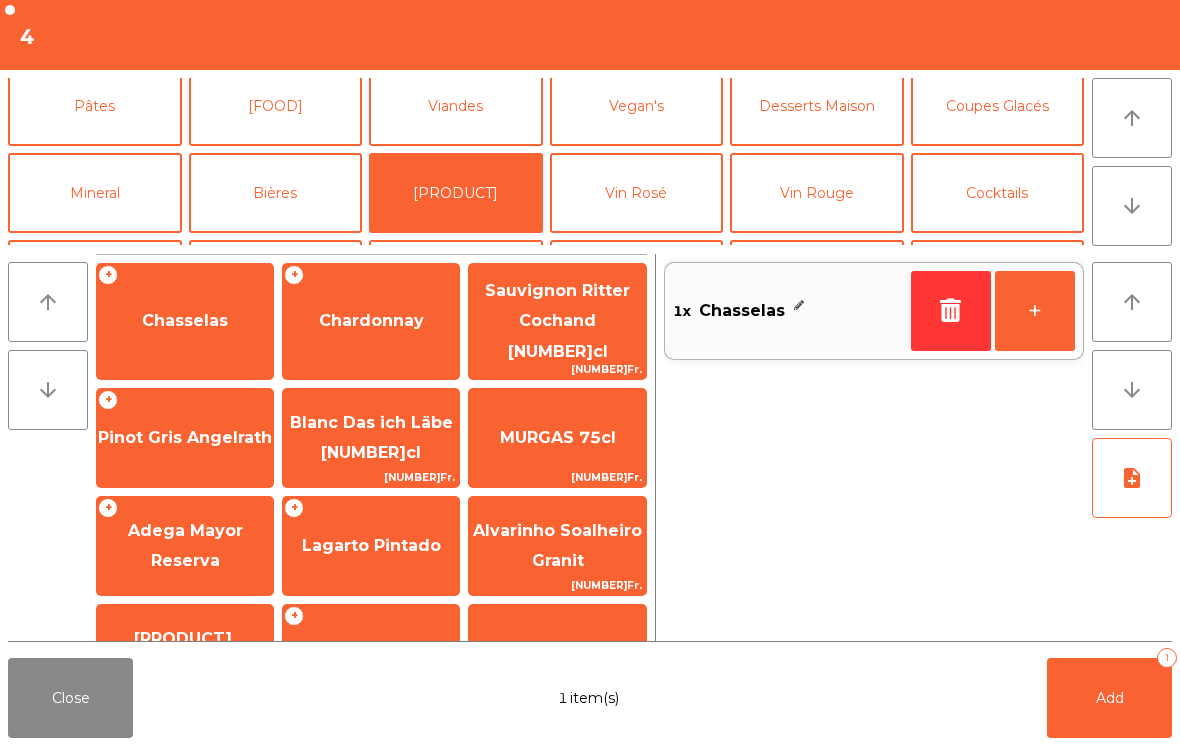 click on "Vin Rouge" 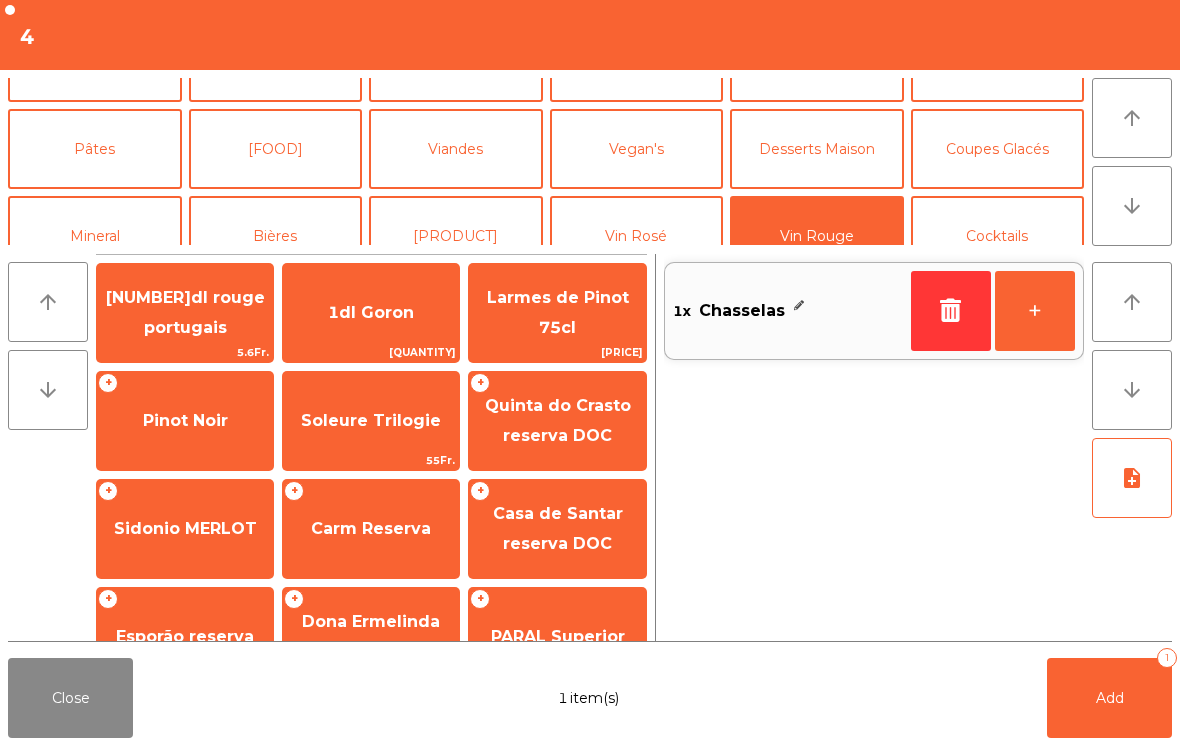 scroll, scrollTop: 59, scrollLeft: 0, axis: vertical 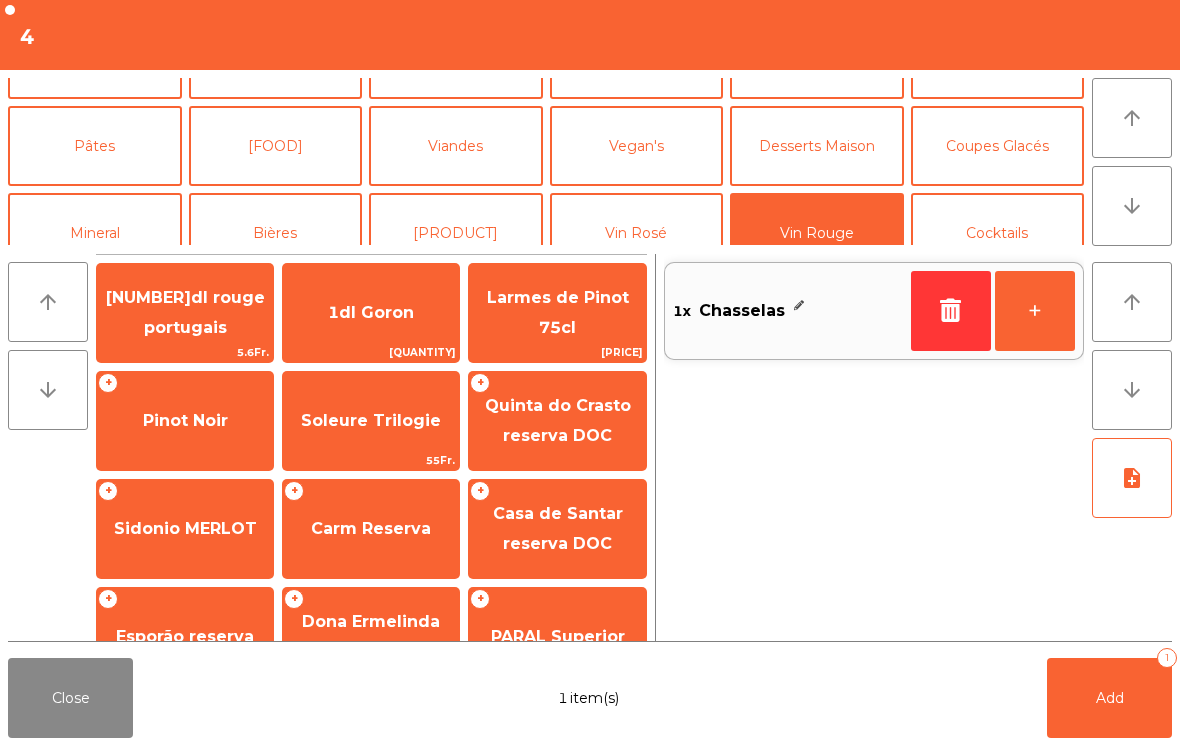 click on "[FOOD]" 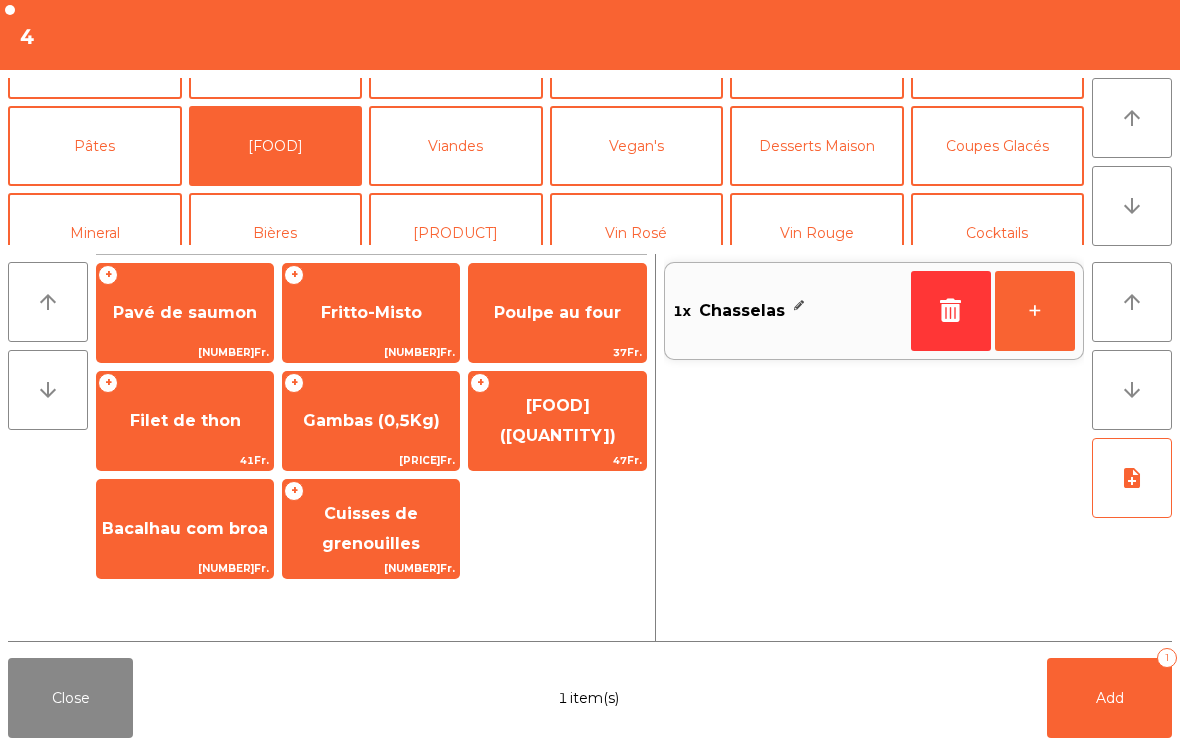 click on "Filet de thon" 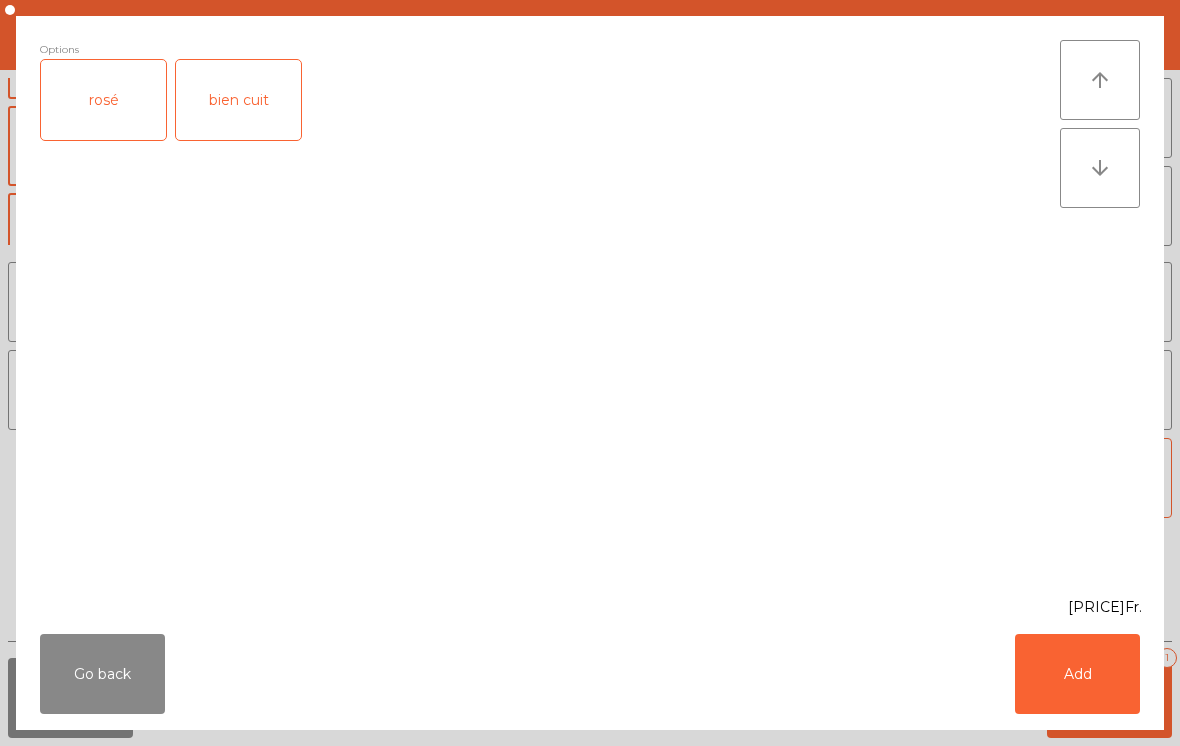 click on "Go back" 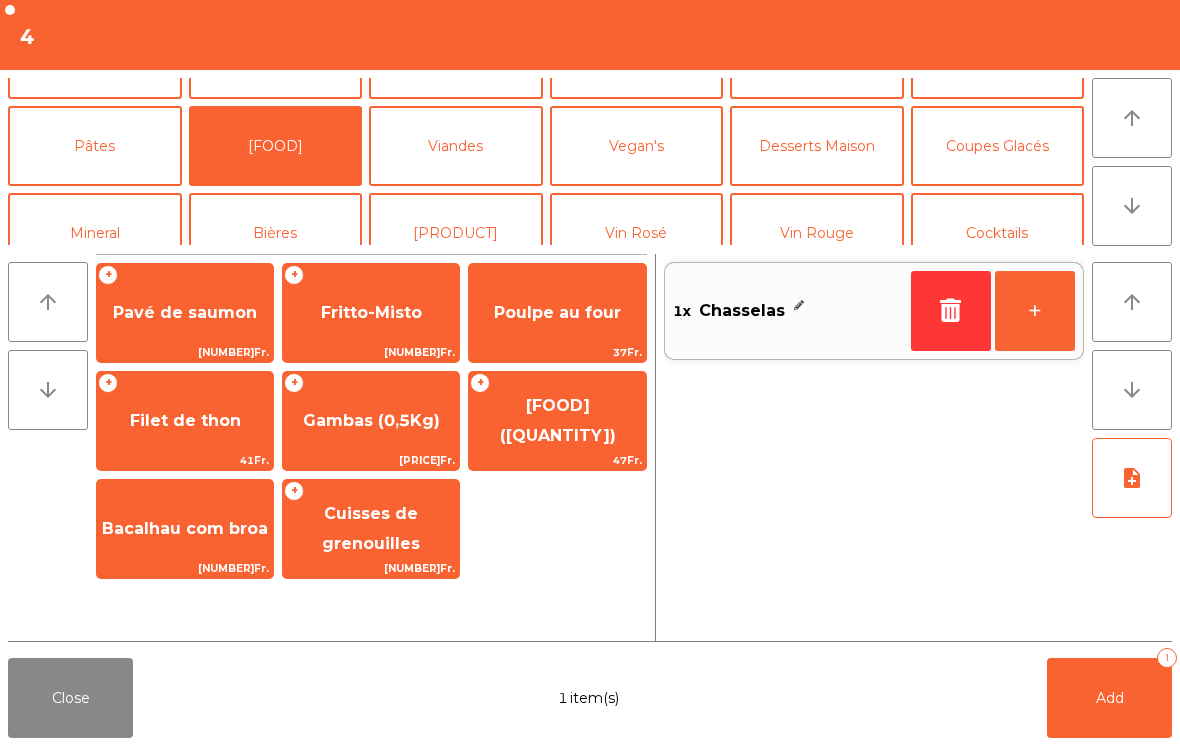 click on "Fritto-Misto" 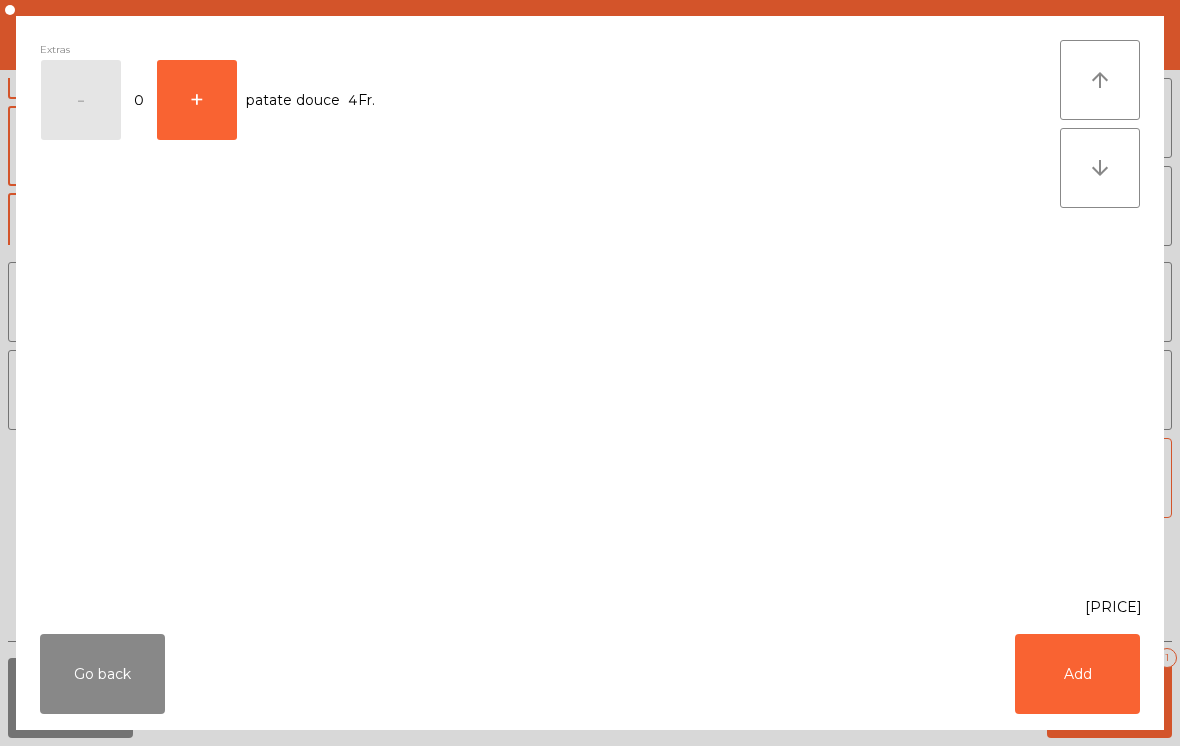 click on "Add" 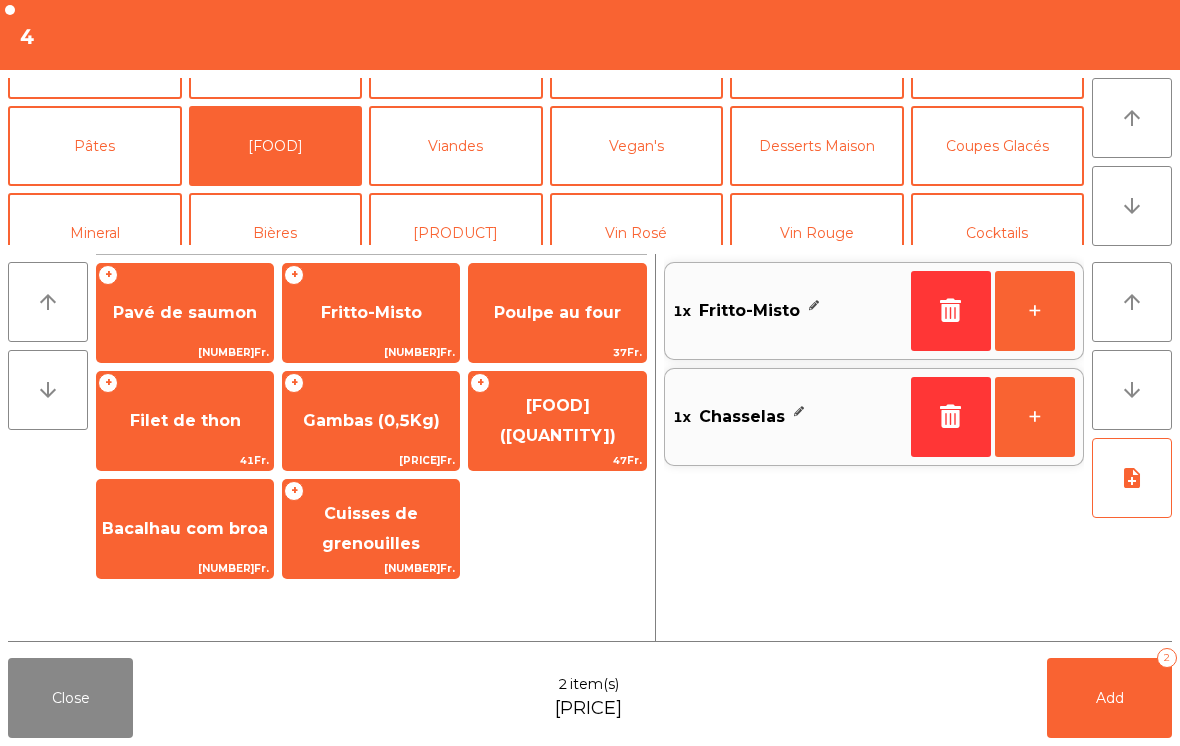 click on "Add" 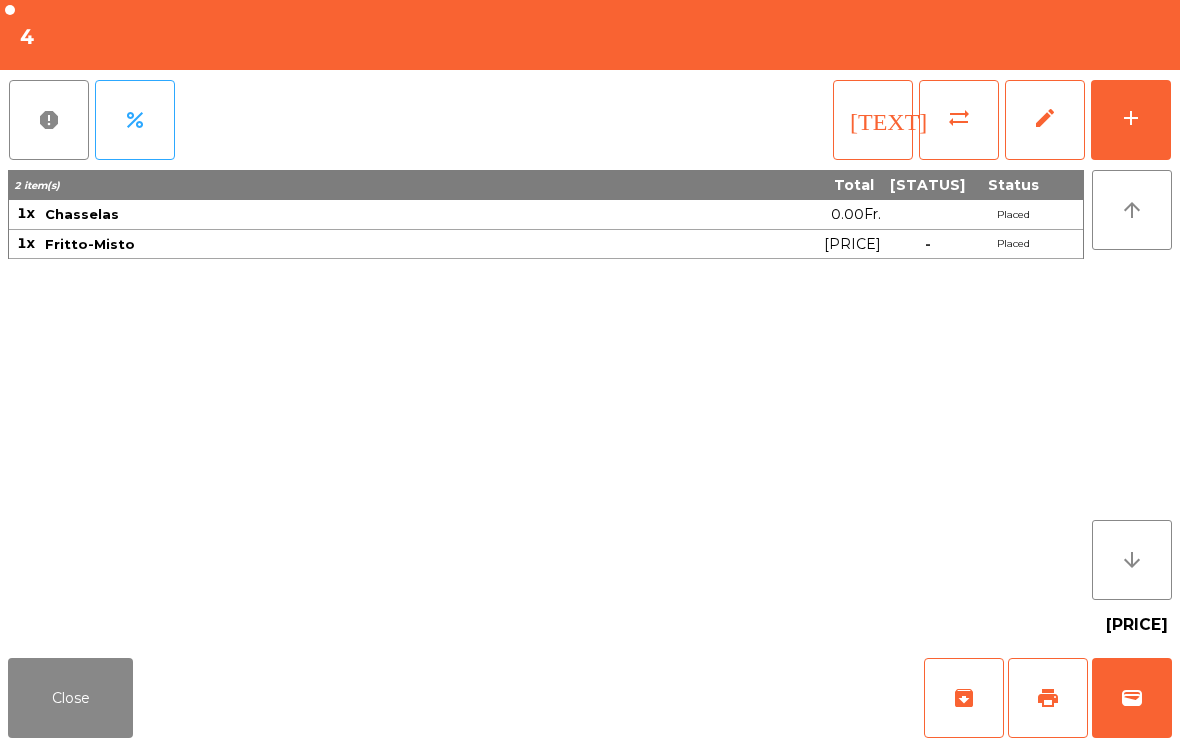 click on "add" 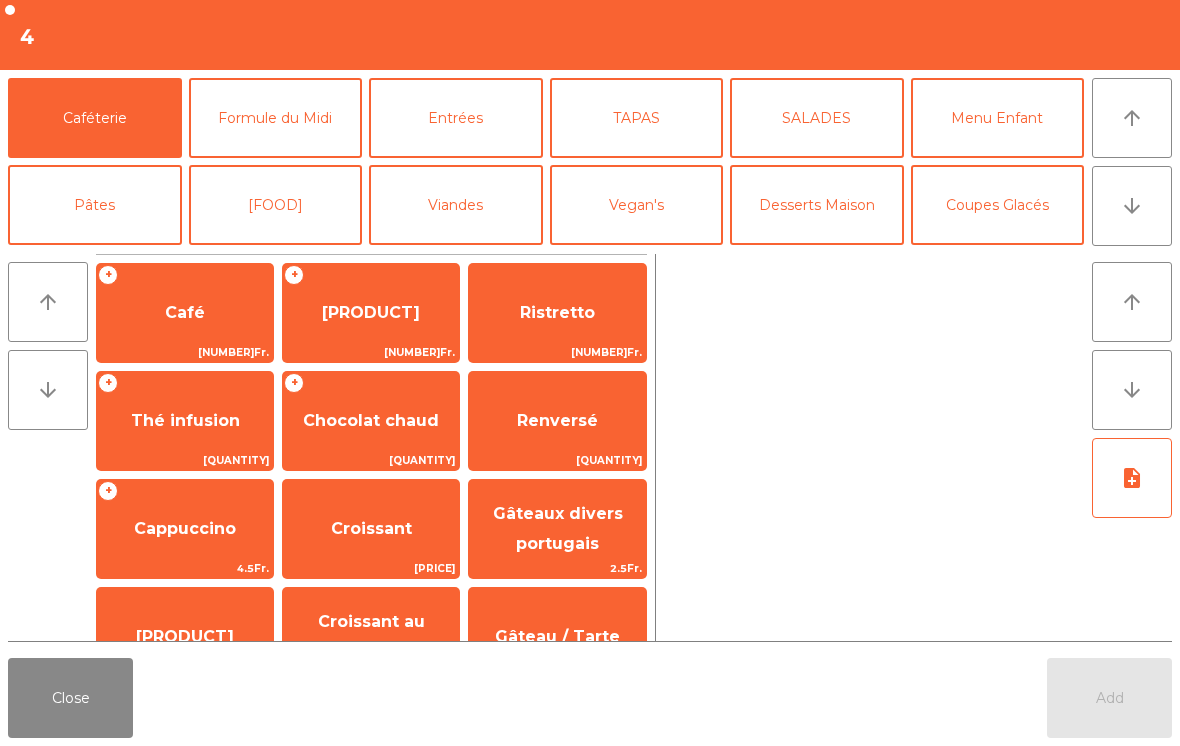 scroll, scrollTop: 105, scrollLeft: 0, axis: vertical 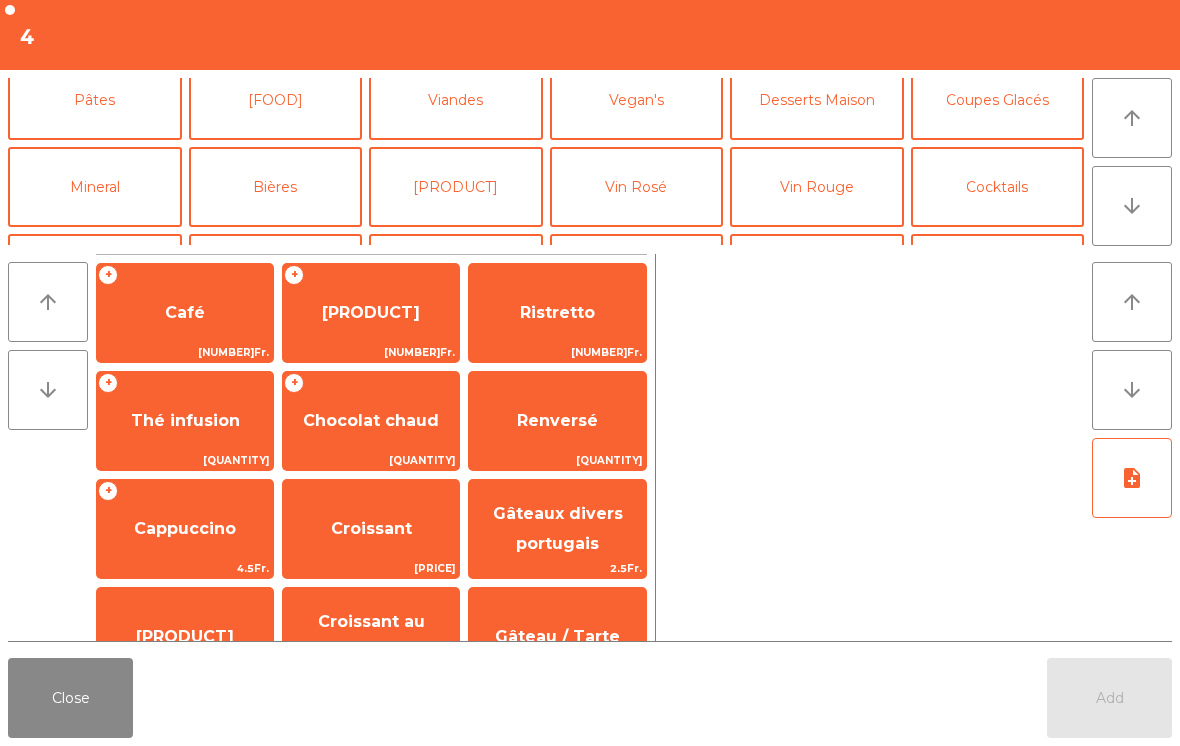 click on "[PRODUCT]" 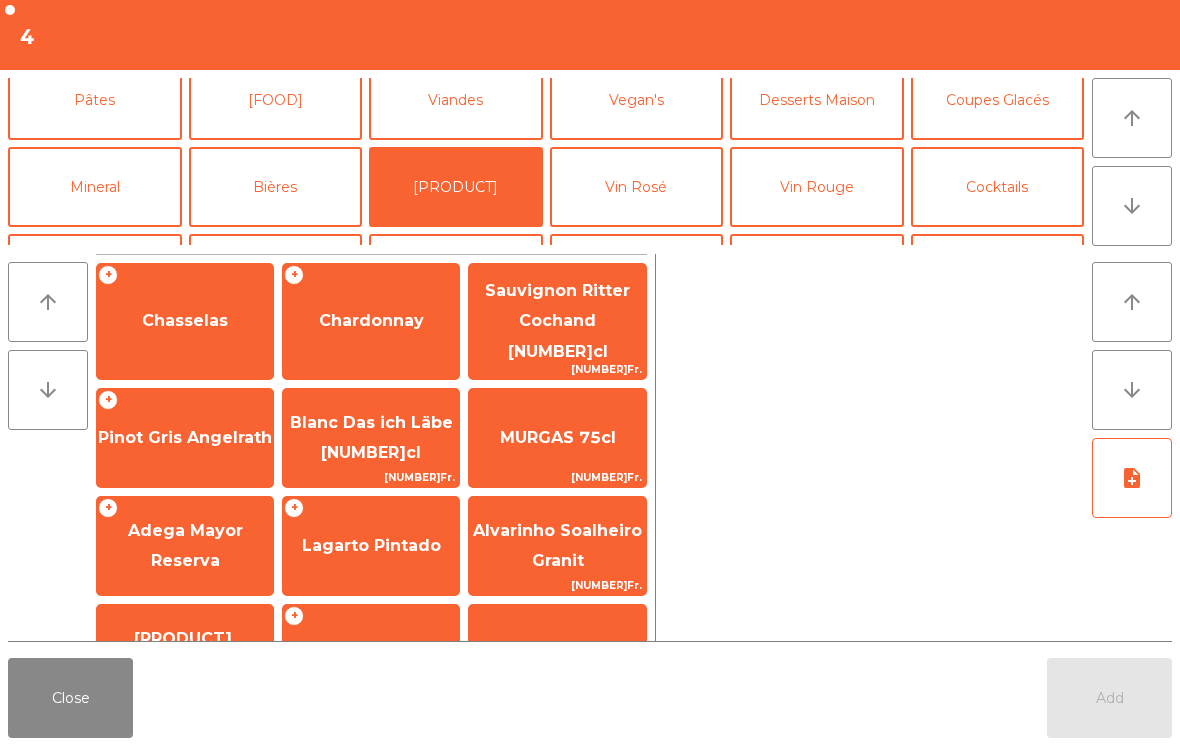 click on "Chasselas" 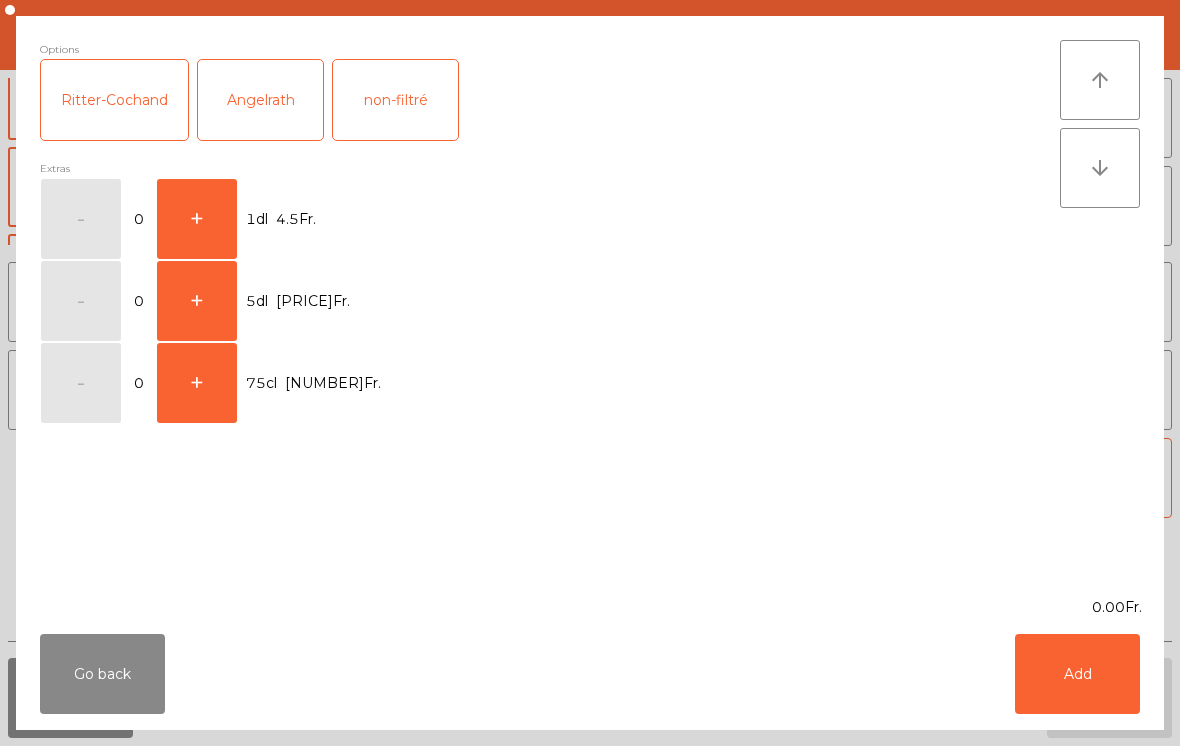 click on "+" 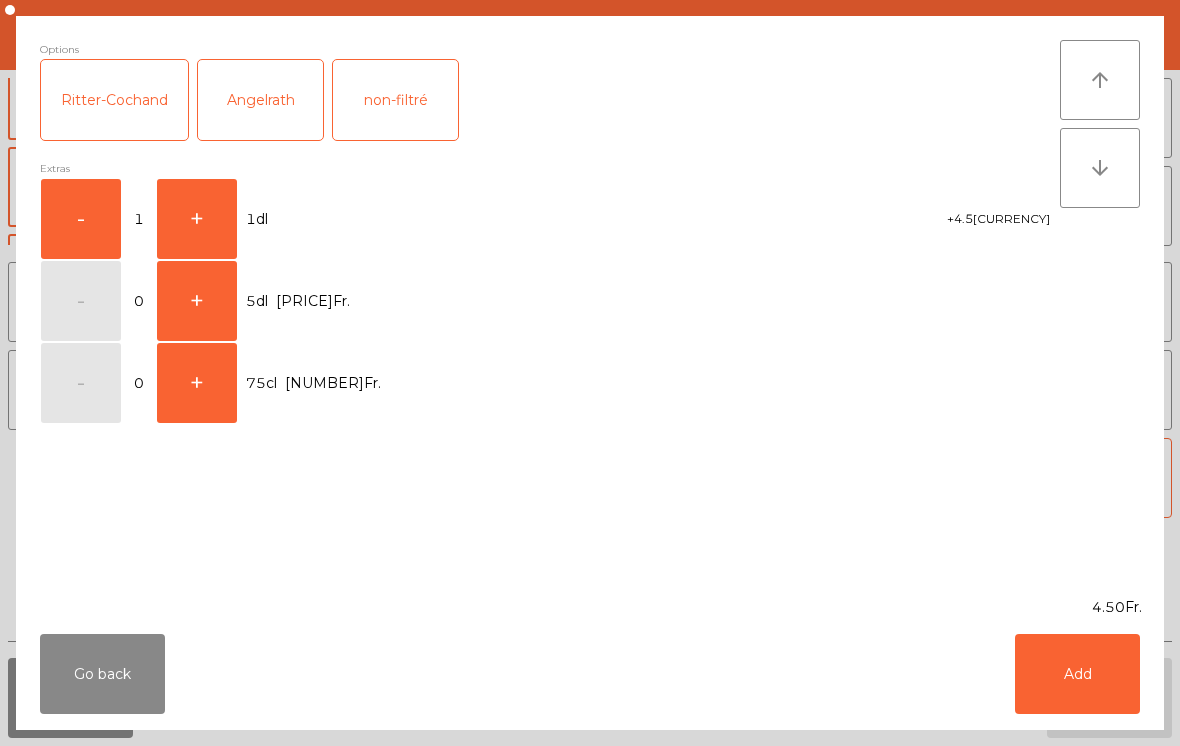 click on "Add" 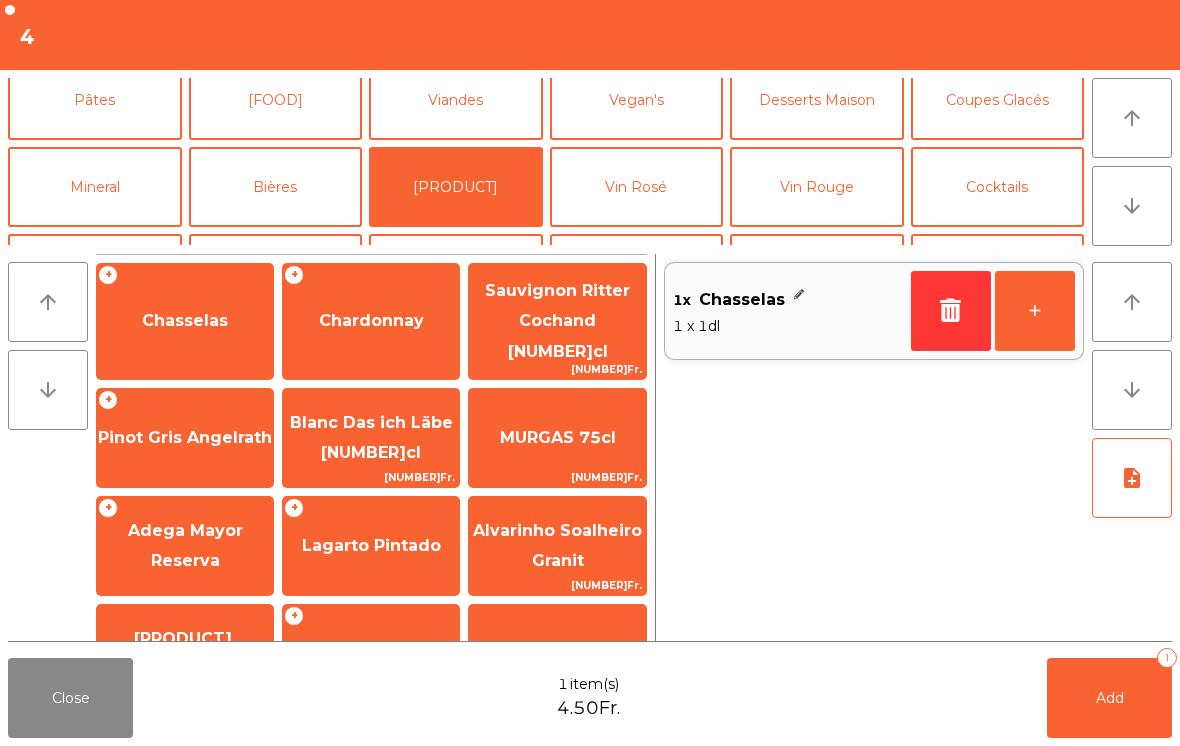 click on "Add" 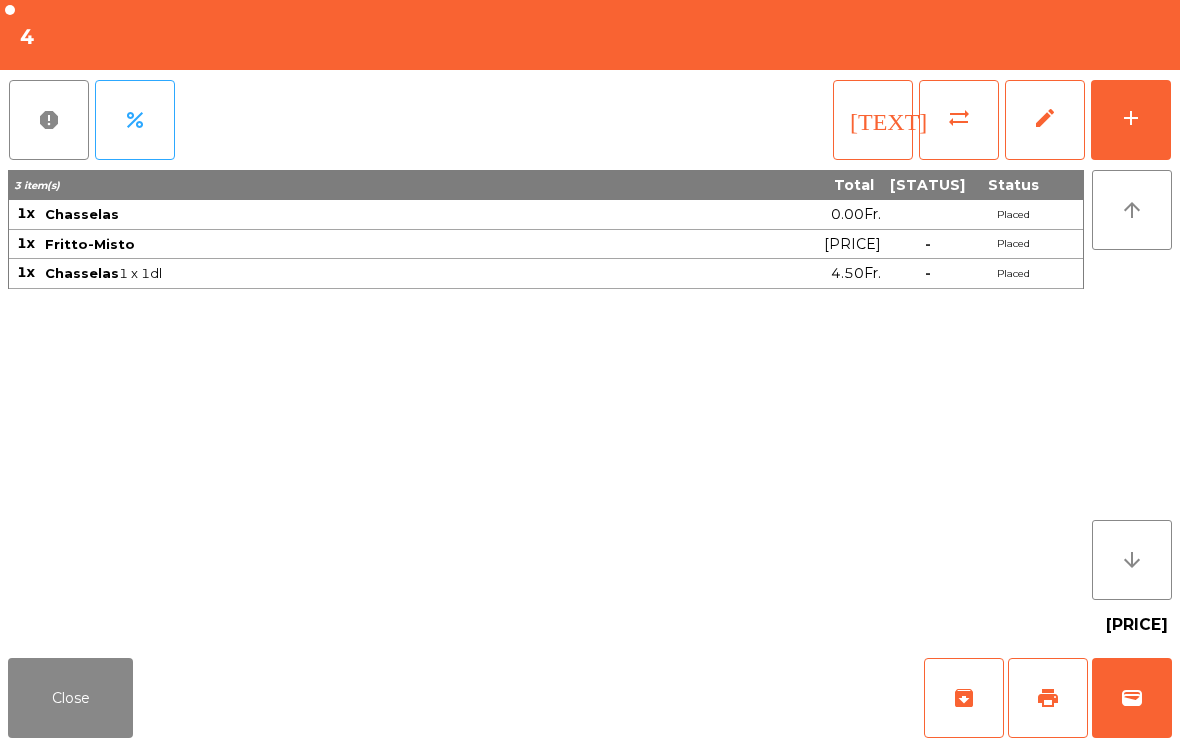 click on "add" 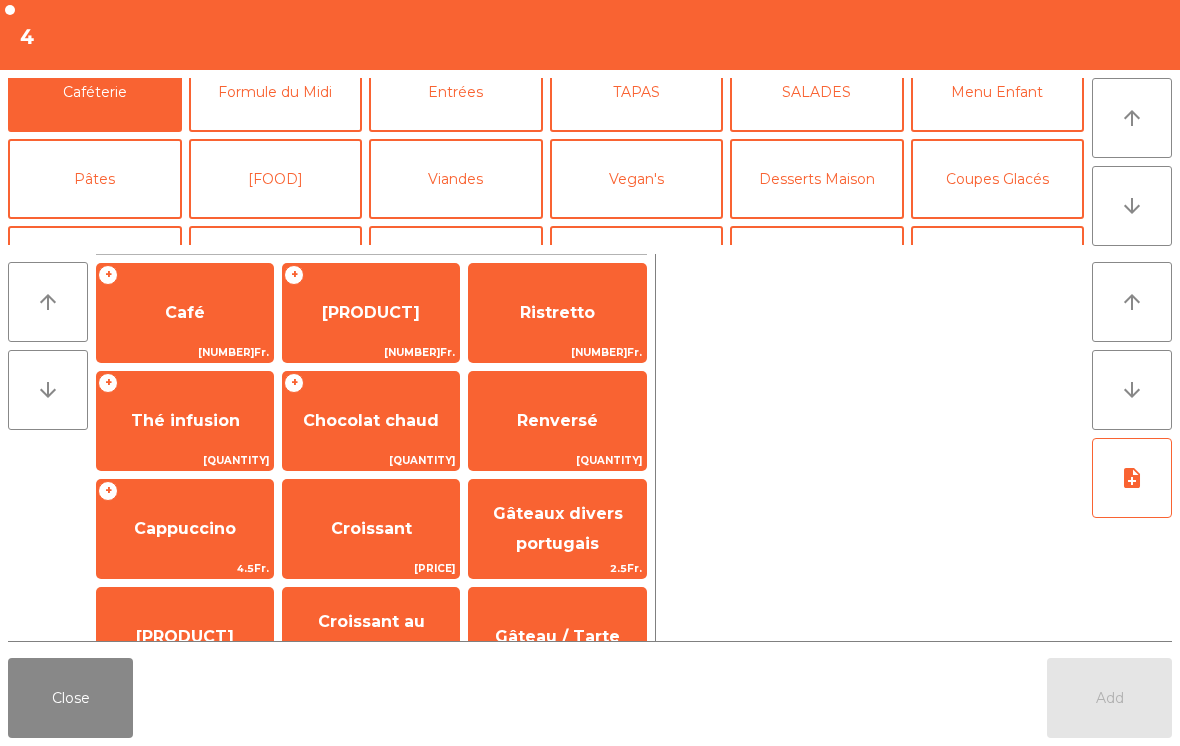 scroll, scrollTop: 33, scrollLeft: 0, axis: vertical 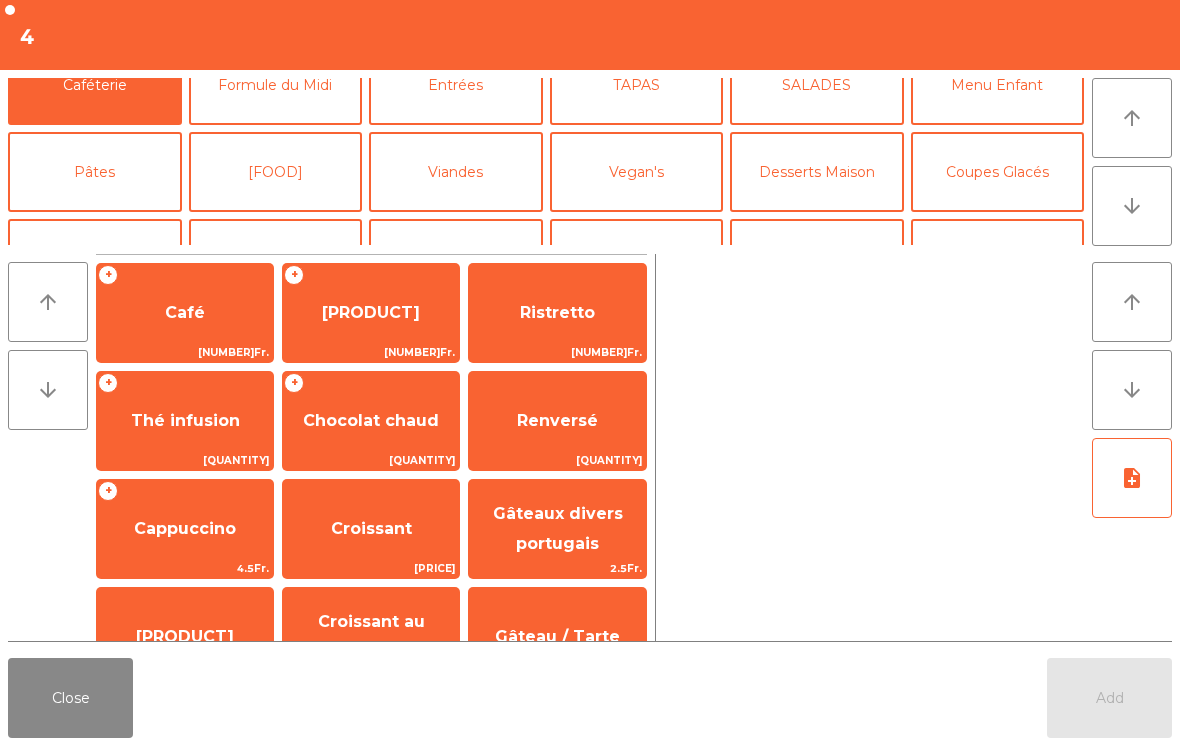 click on "Close" 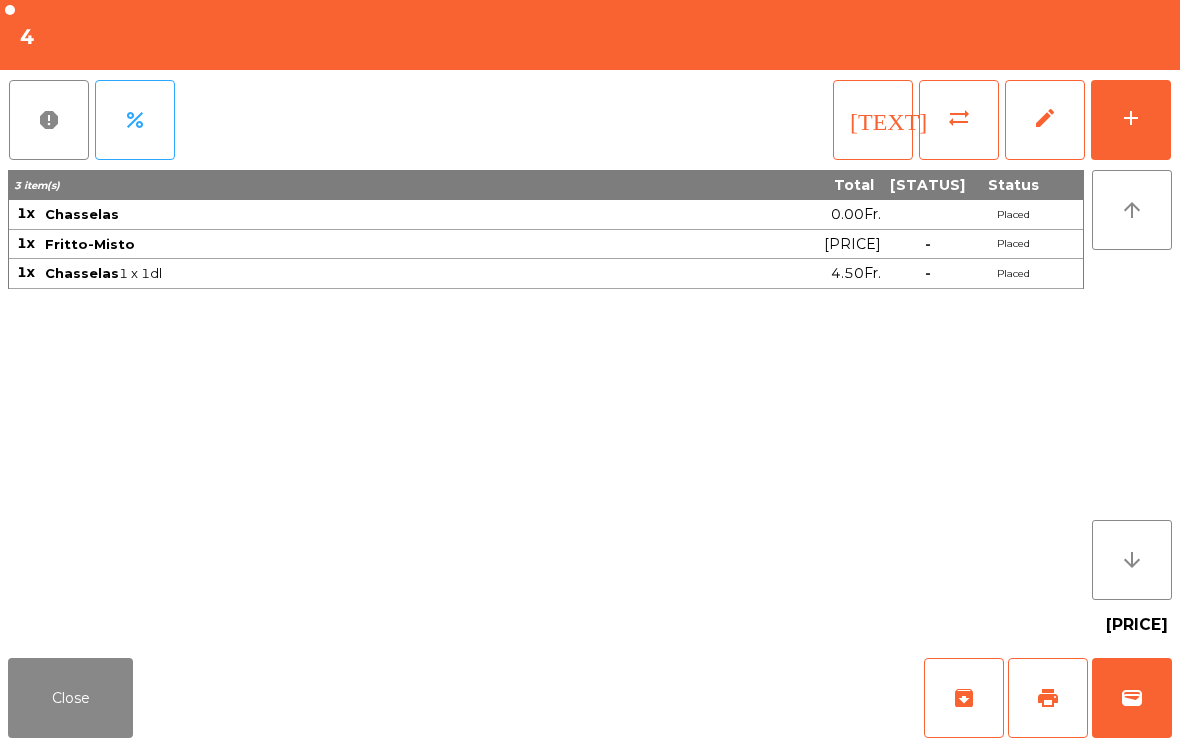 click on "Close" 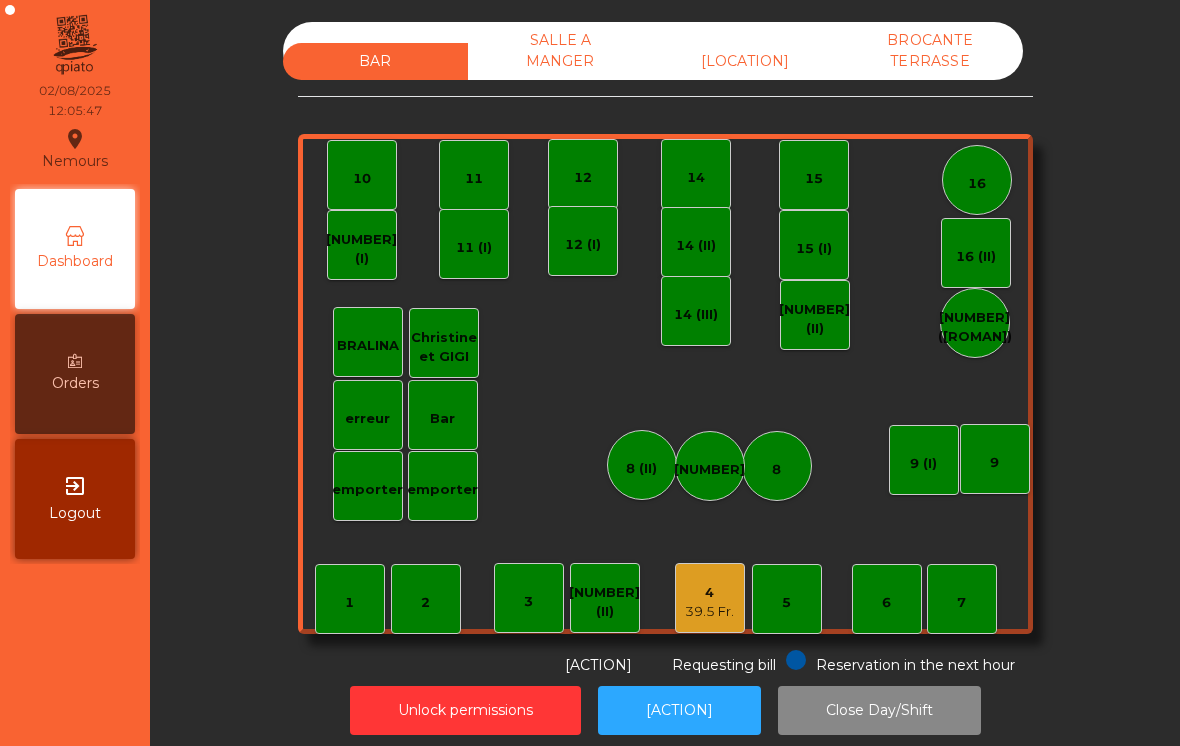 click on "4" 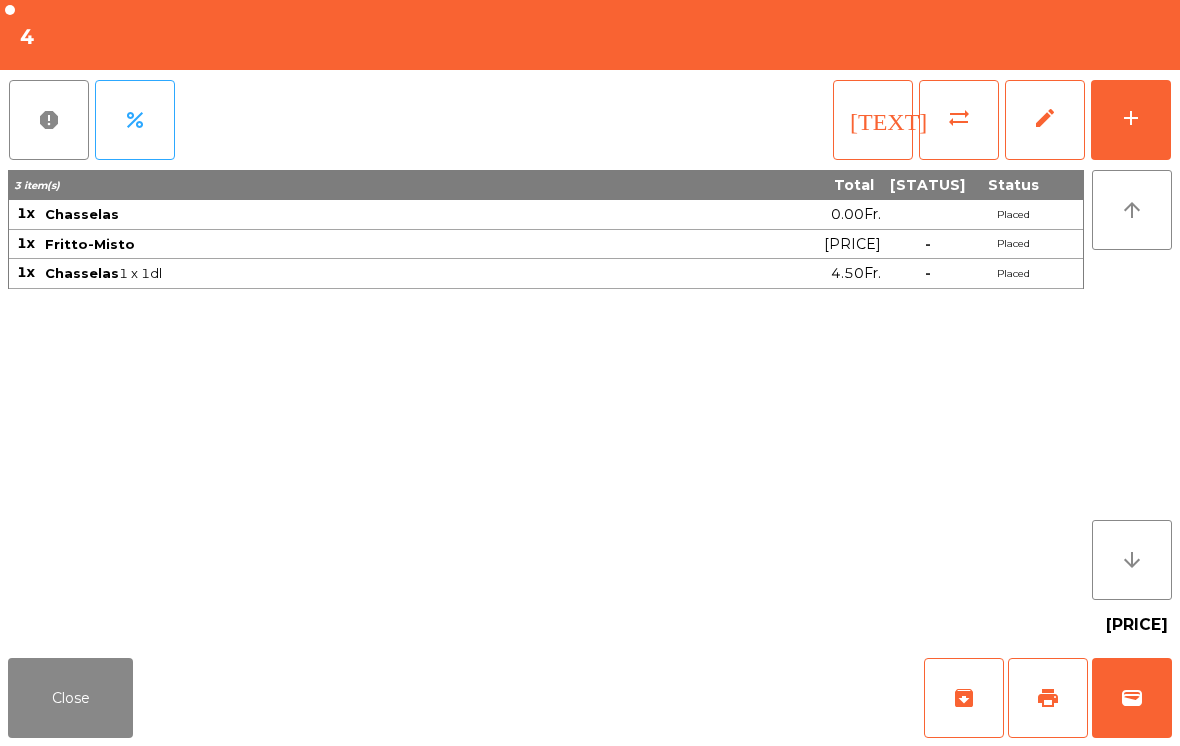 click on "add" 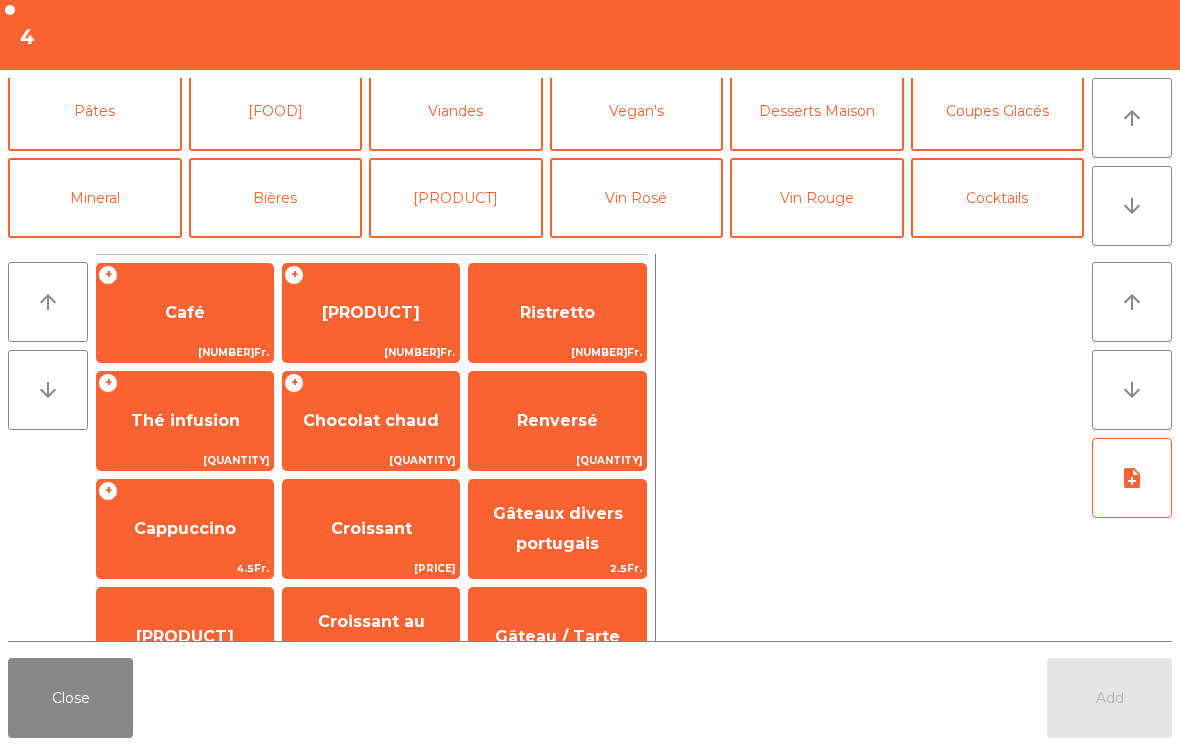 scroll, scrollTop: 95, scrollLeft: 0, axis: vertical 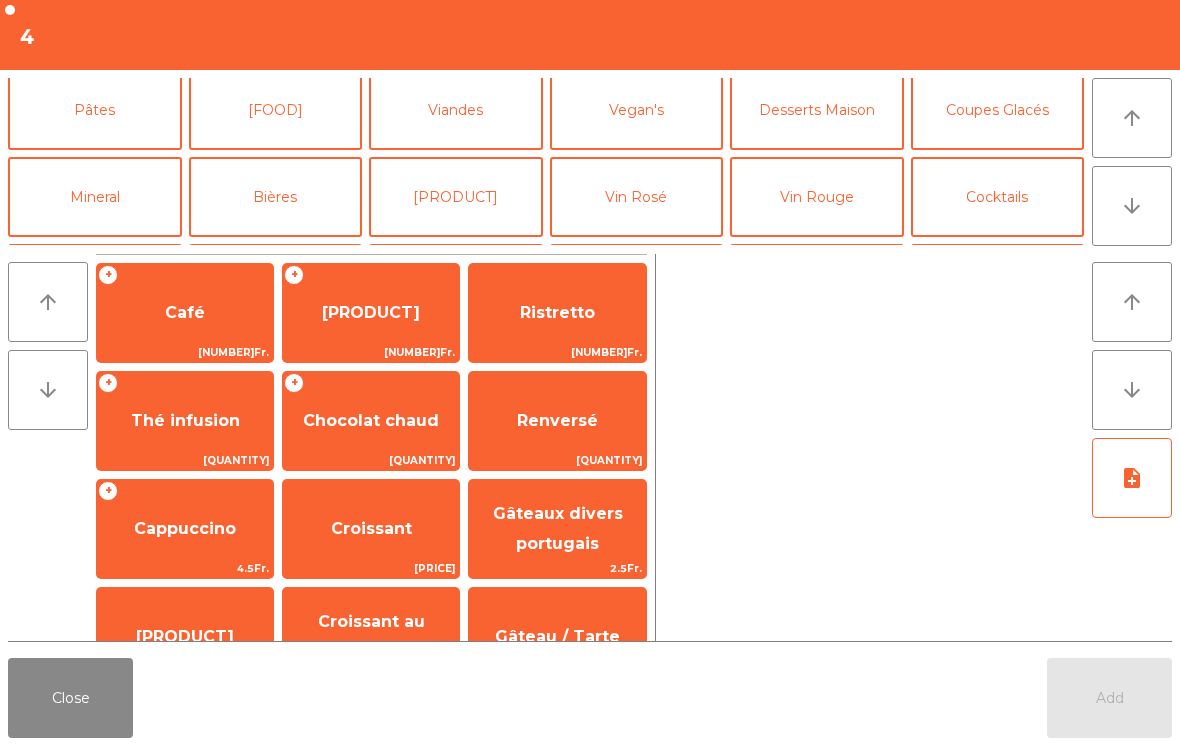 click on "Vin Rosé" 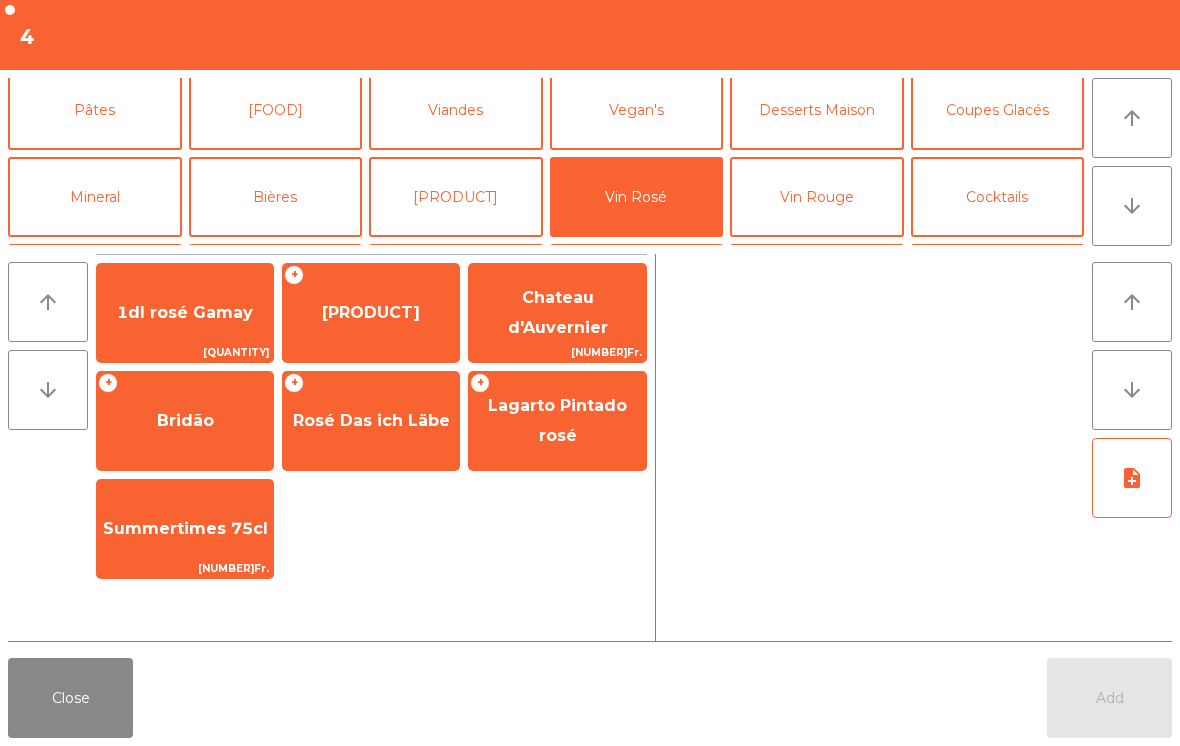 click on "Vin Rouge" 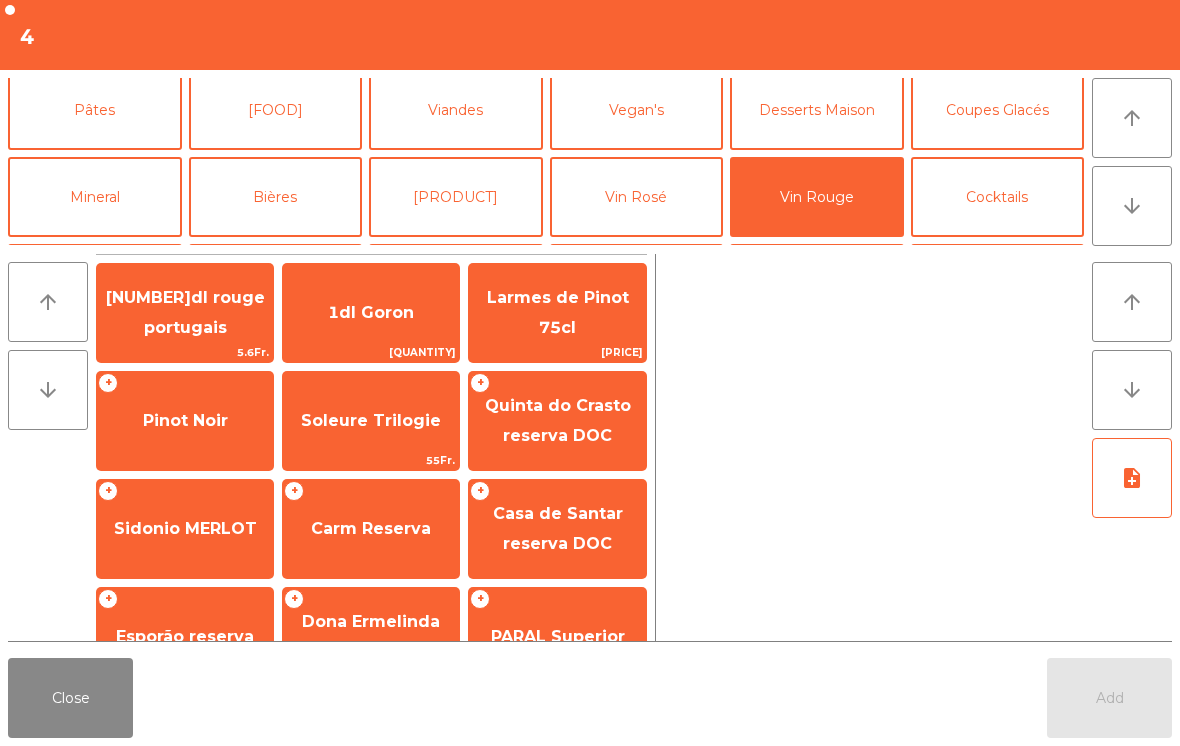 click on "[NUMBER]dl rouge portugais" 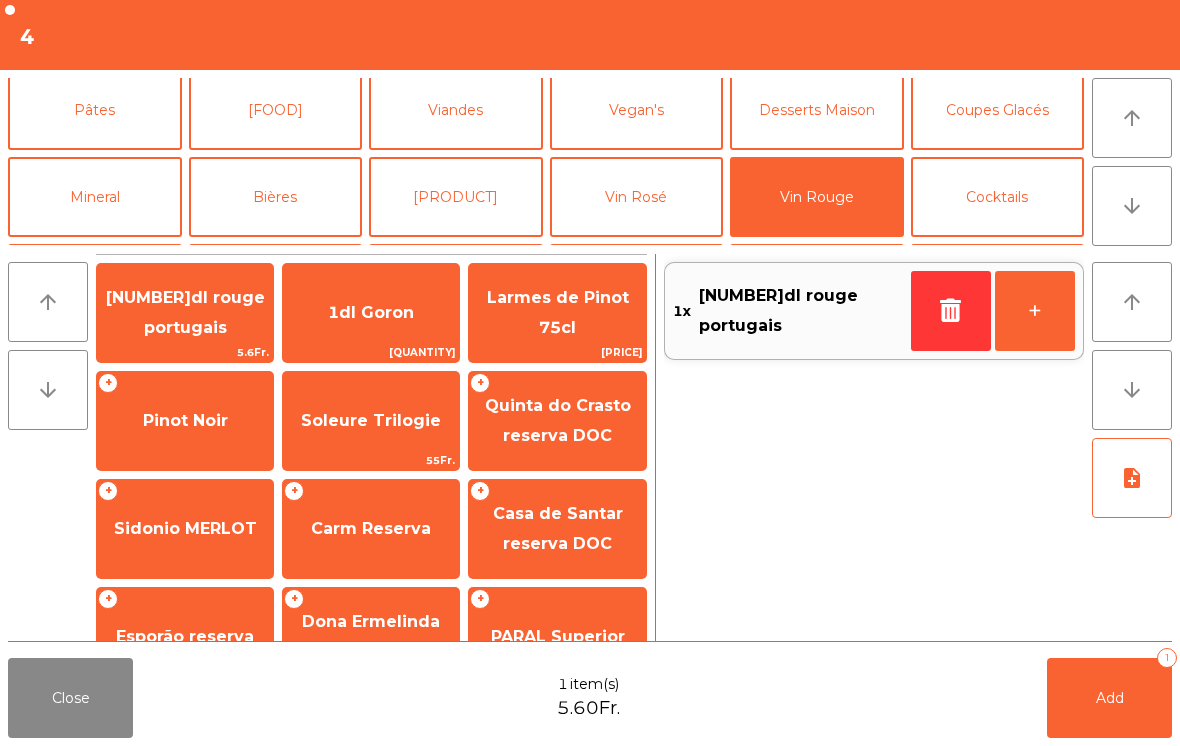 click on "+" 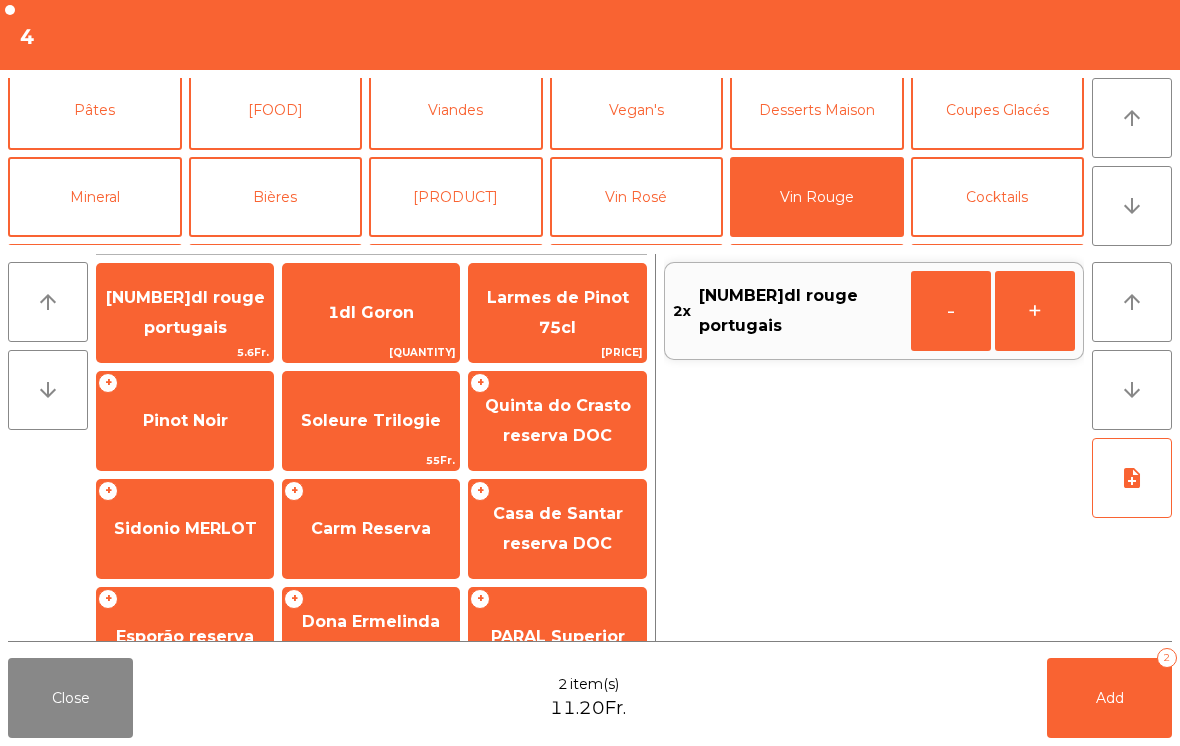 click on "Add   2" 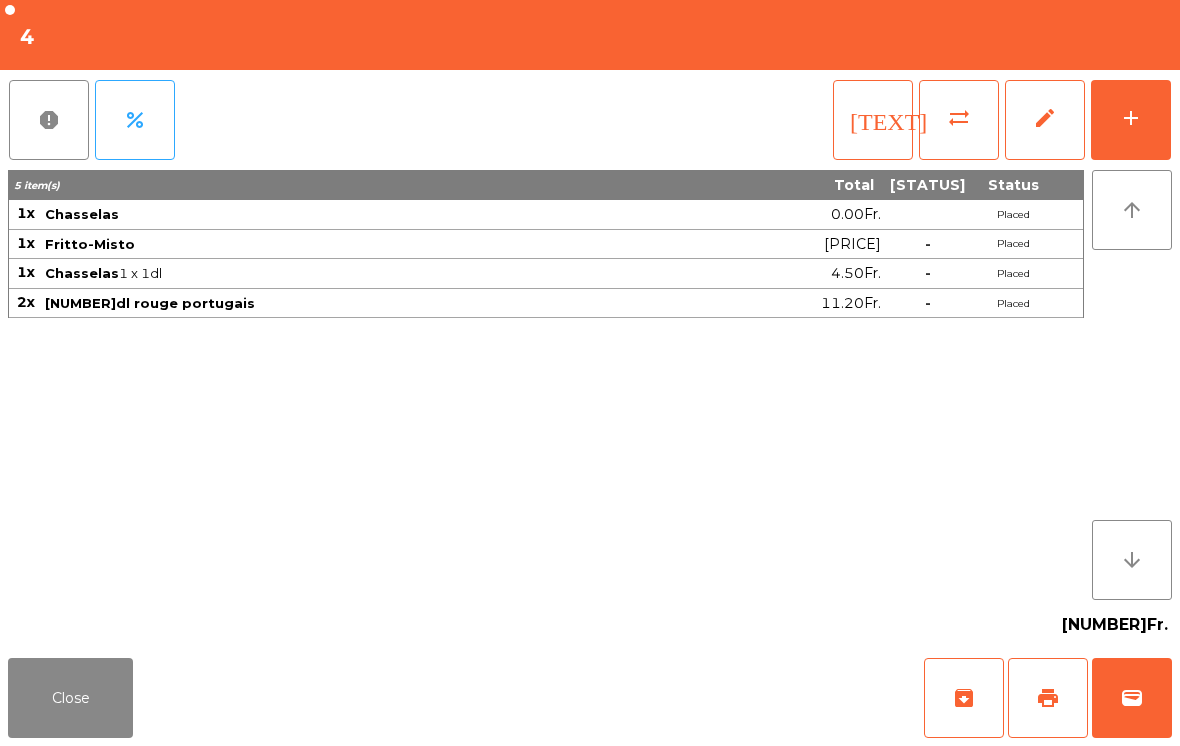 click on "Close" 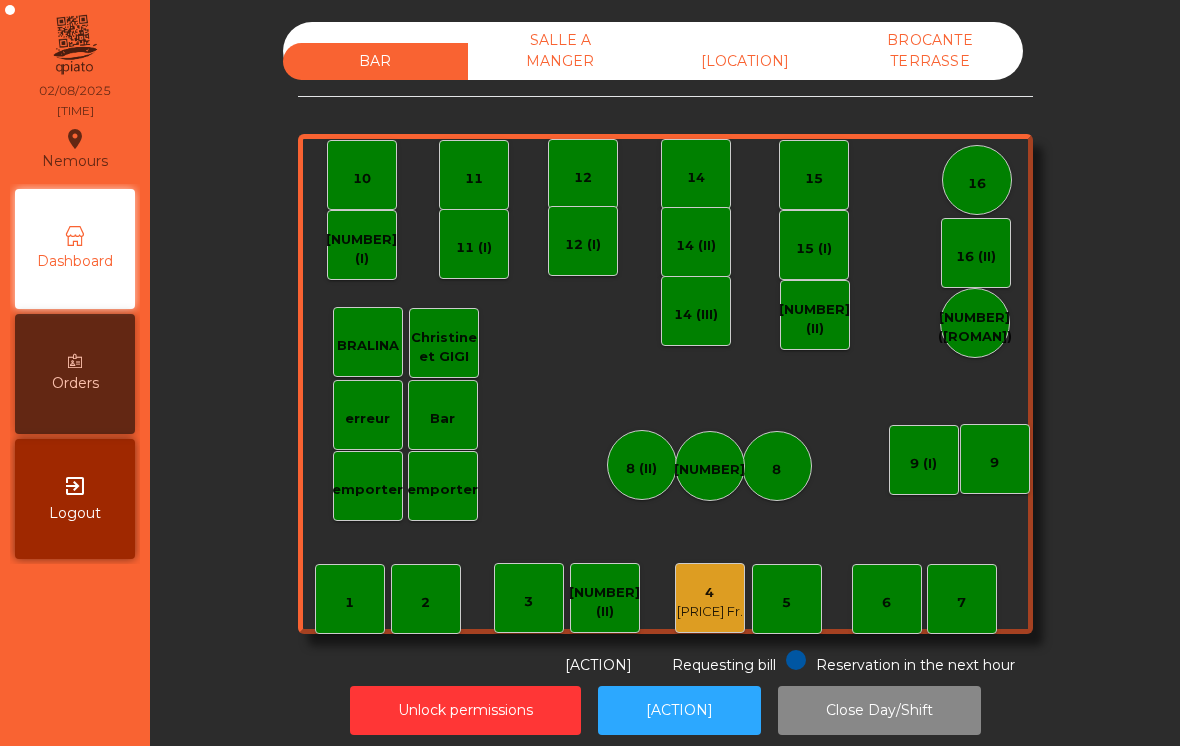 click on "[LOCATION]" 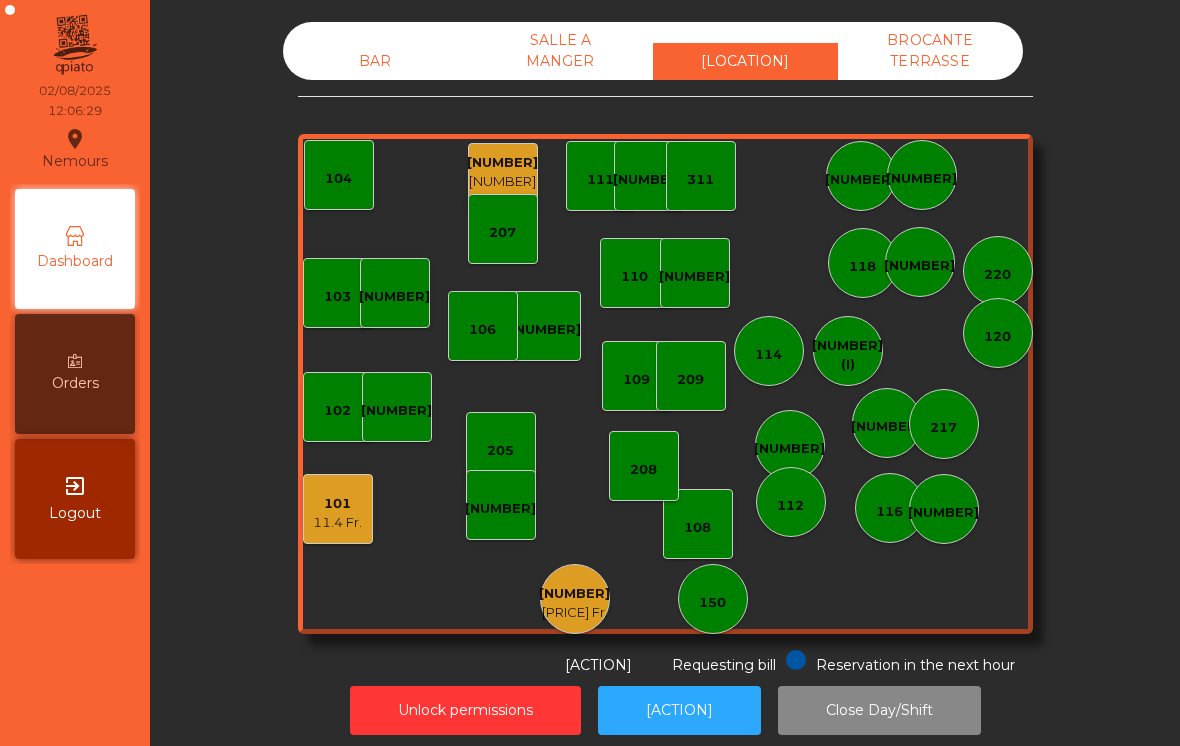 click on "[NUMBER]" 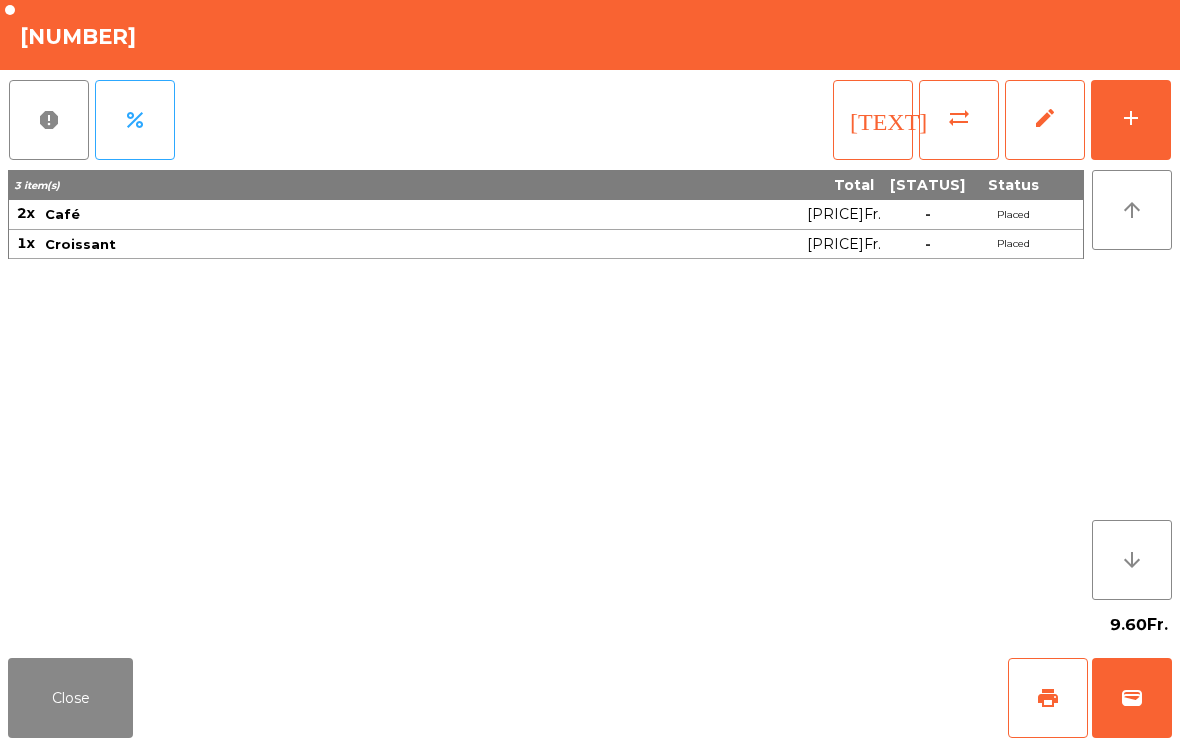 click on "wallet" 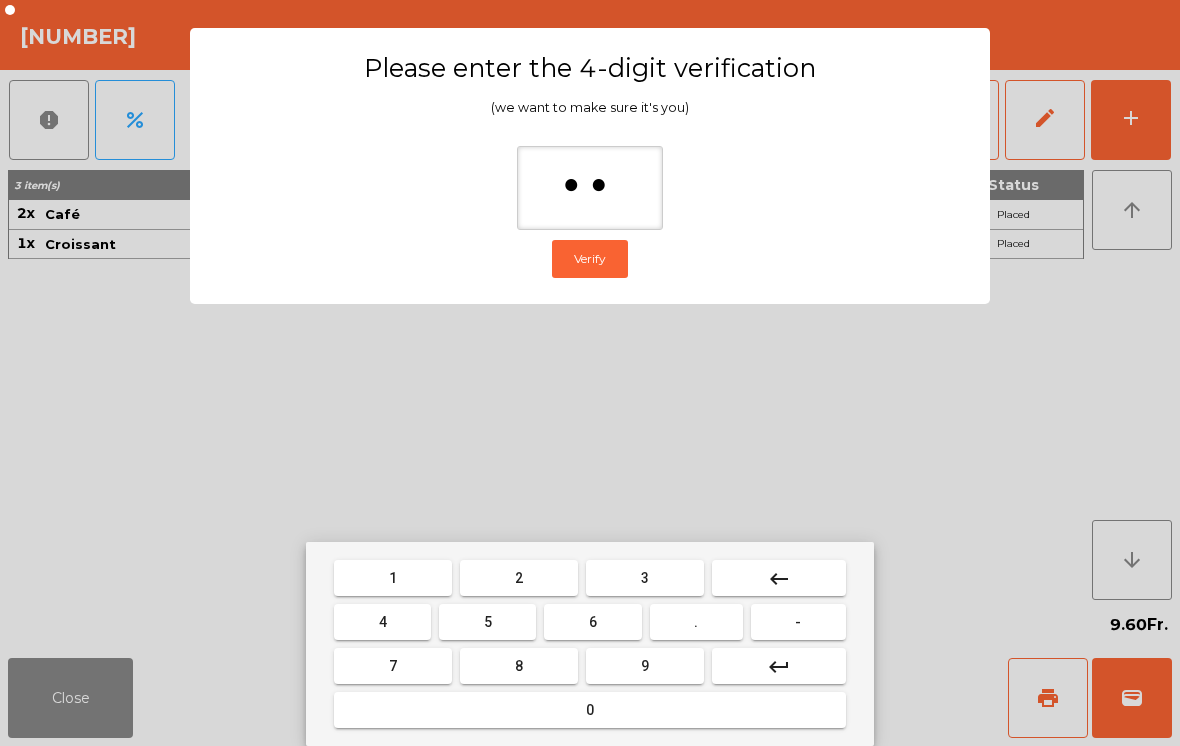 type on "***" 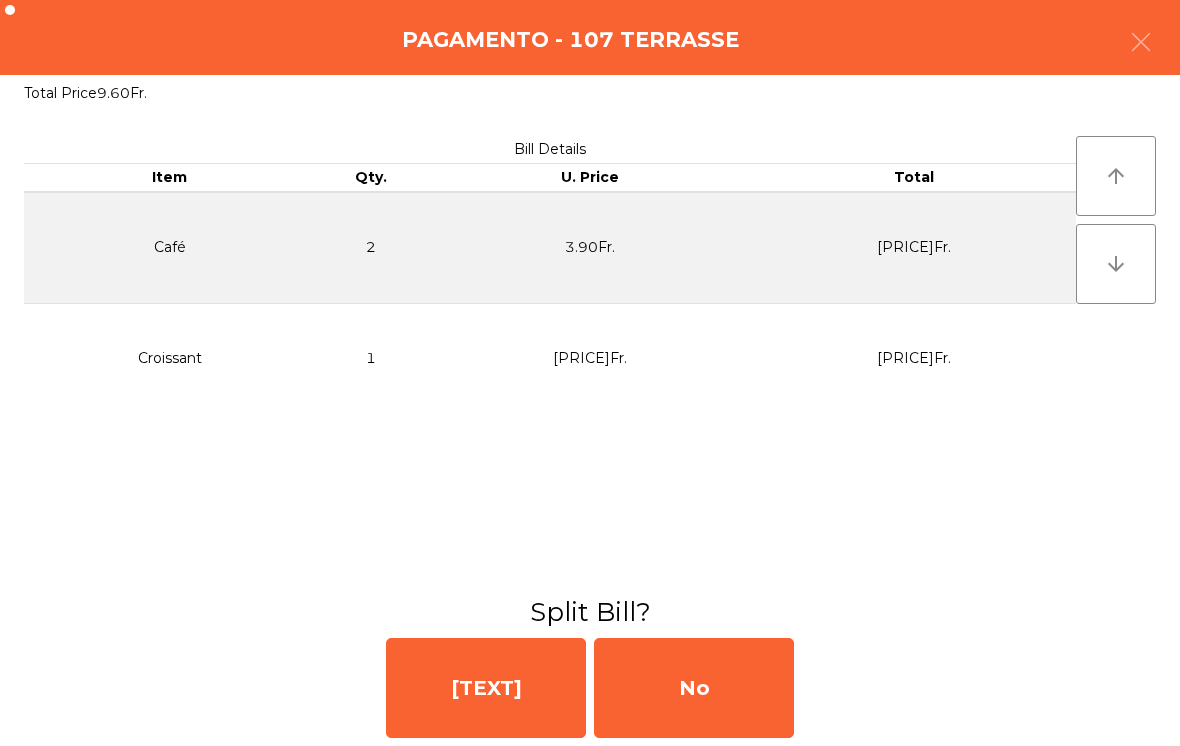 click on "No" 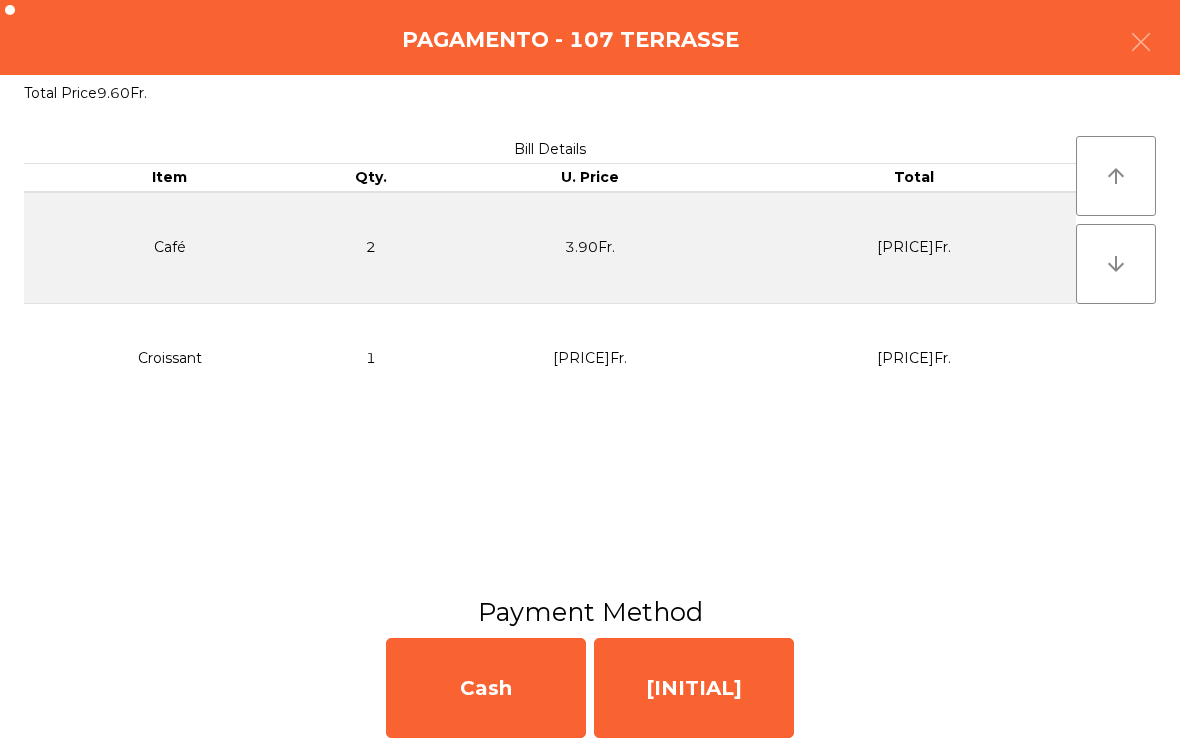click on "[INITIAL]" 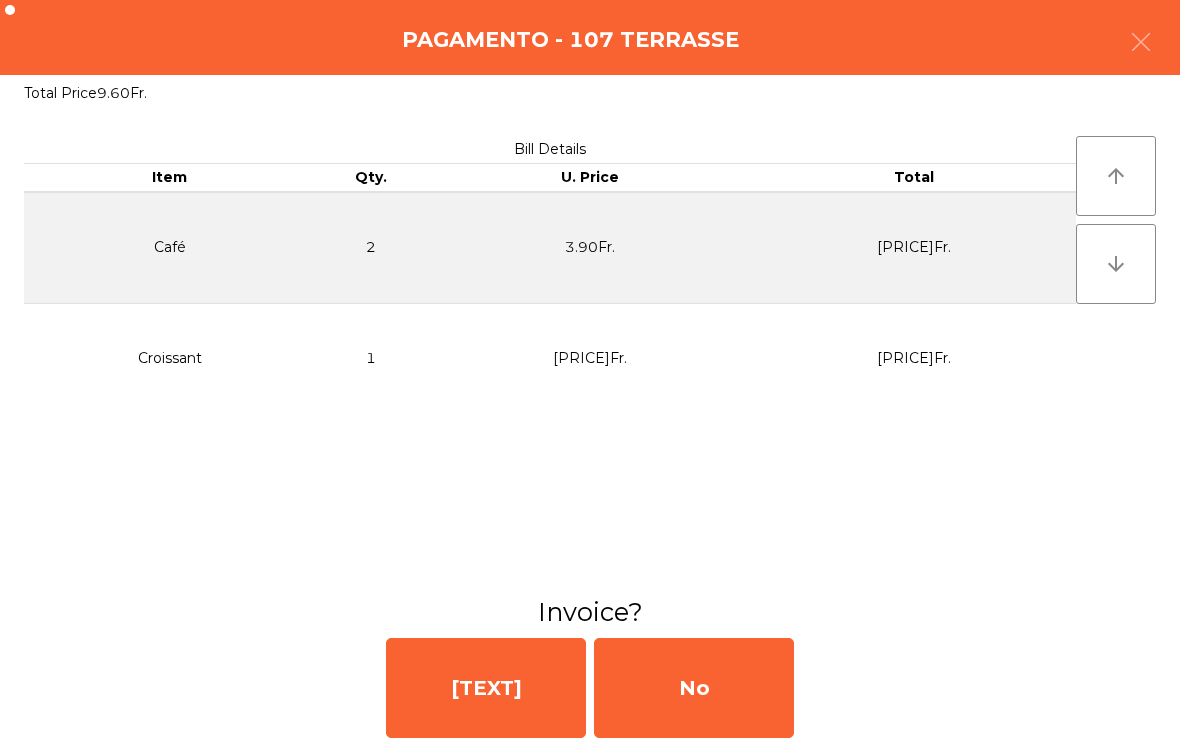 click on "No" 